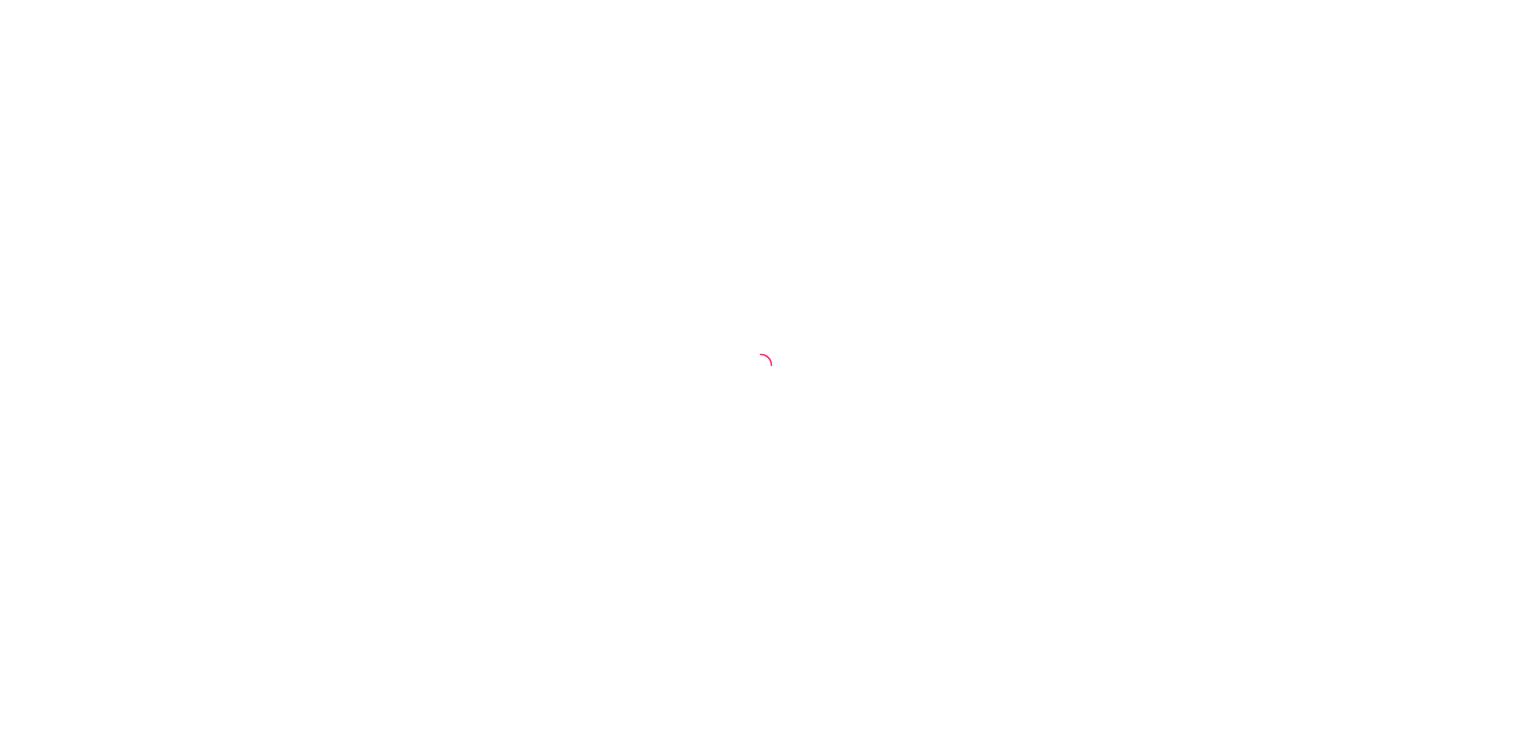 scroll, scrollTop: 0, scrollLeft: 0, axis: both 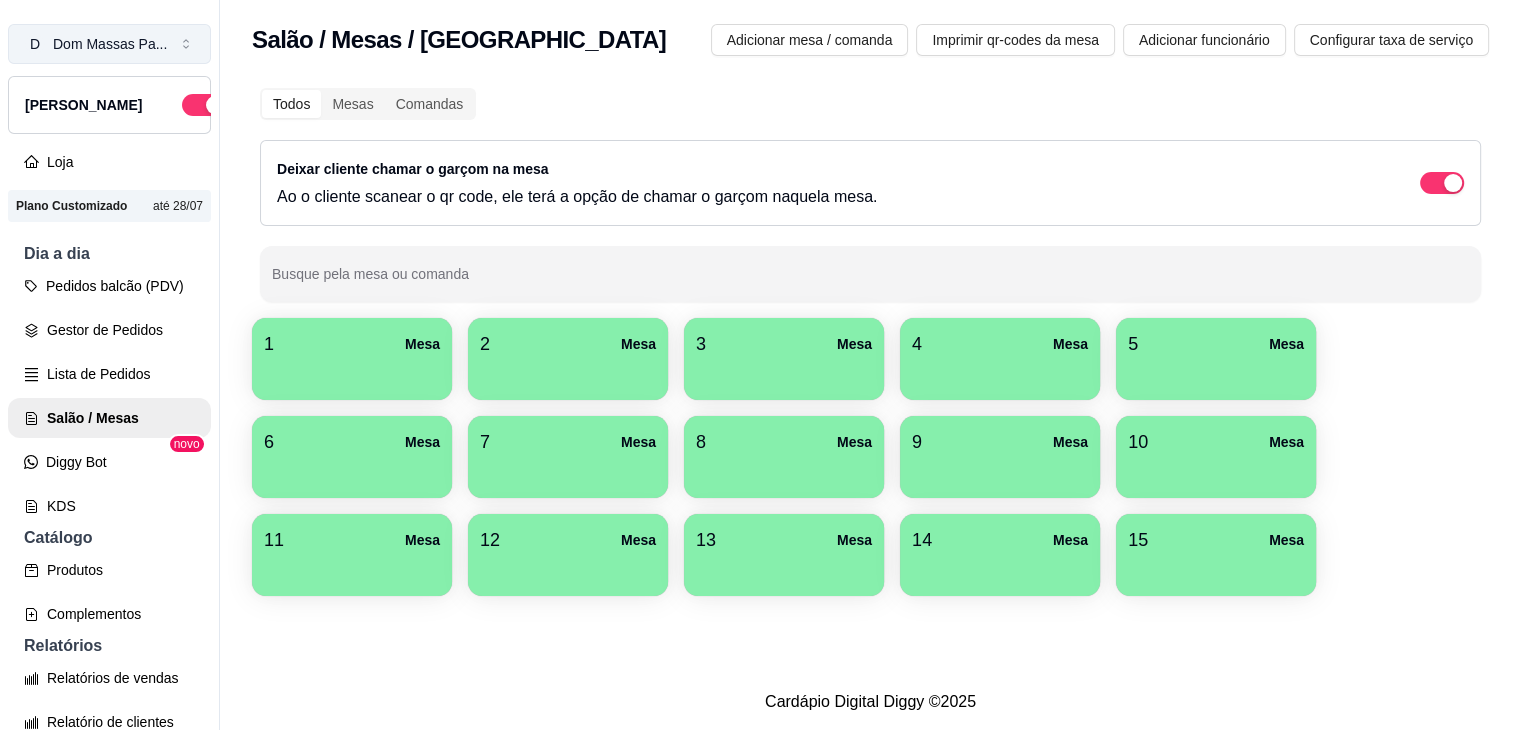 click on "Dom Massas Pa ..." at bounding box center (110, 44) 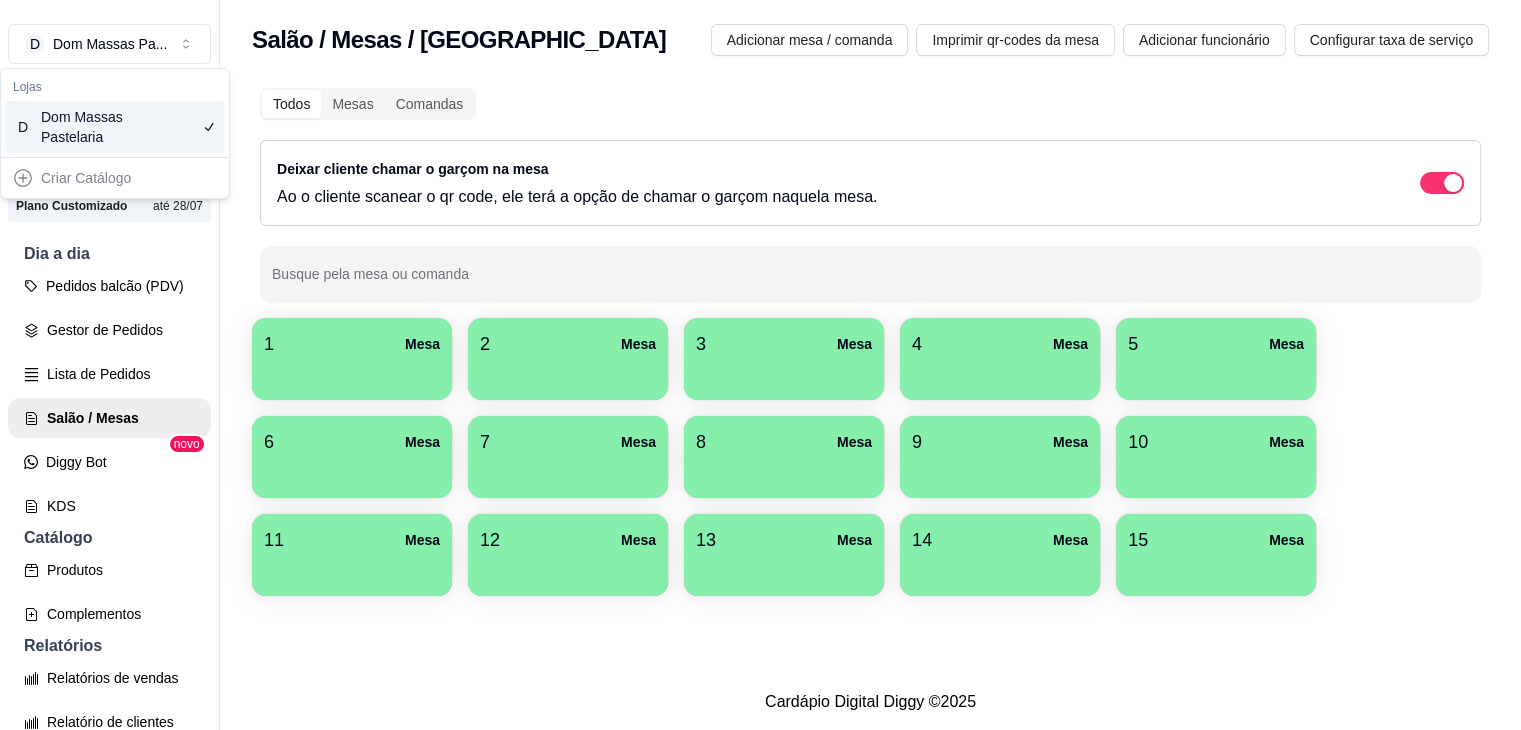 click on "Criar Catálogo" at bounding box center [115, 178] 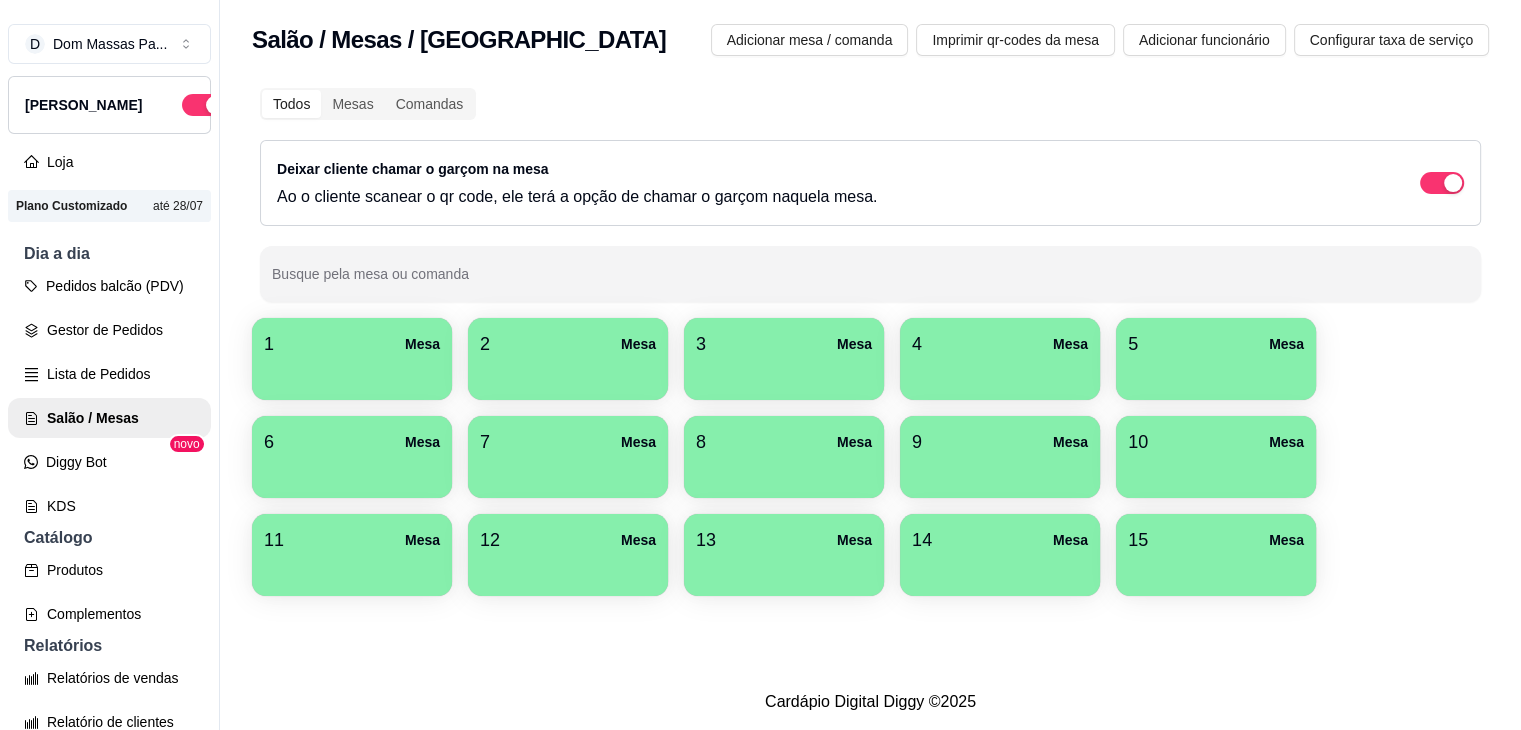scroll, scrollTop: 32, scrollLeft: 0, axis: vertical 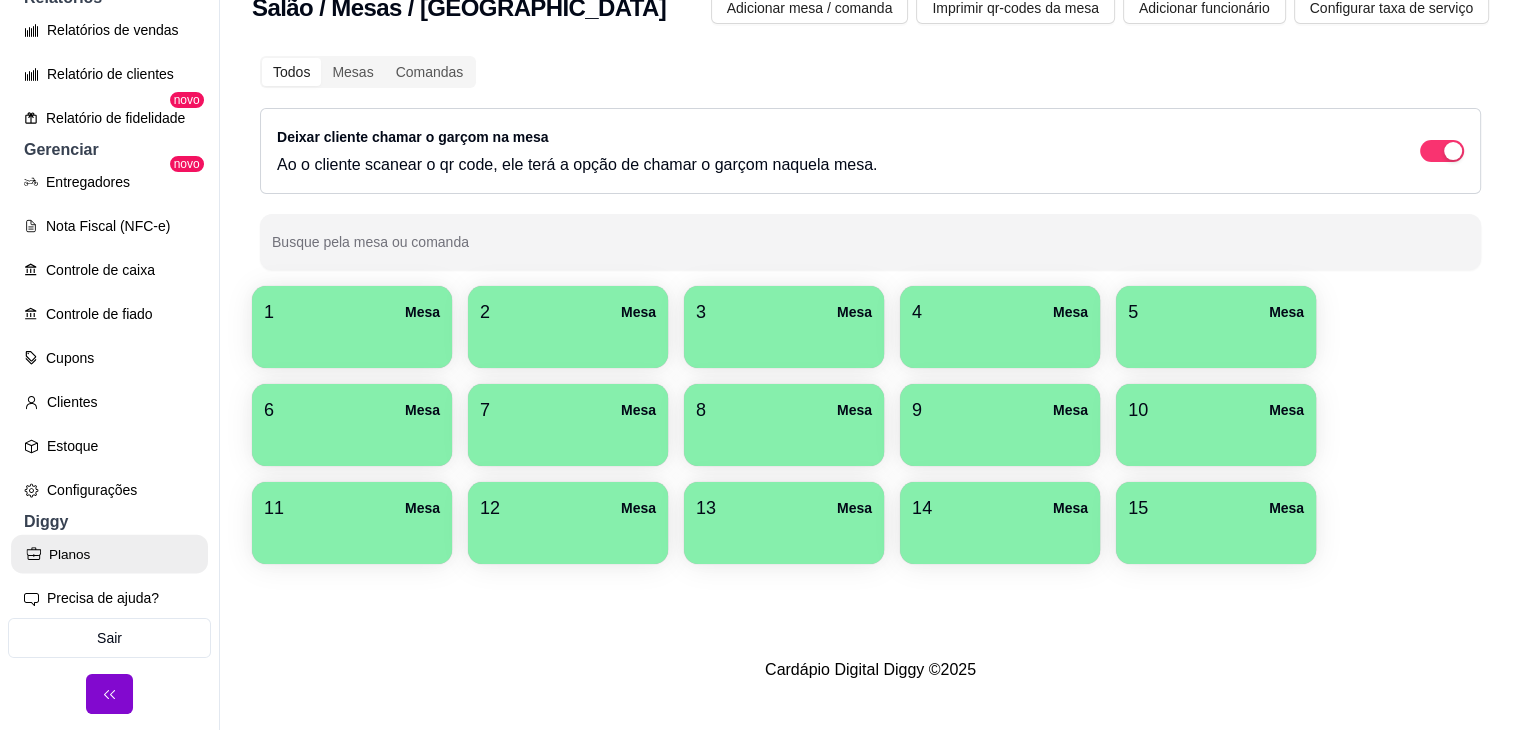 click on "Planos" at bounding box center (109, 554) 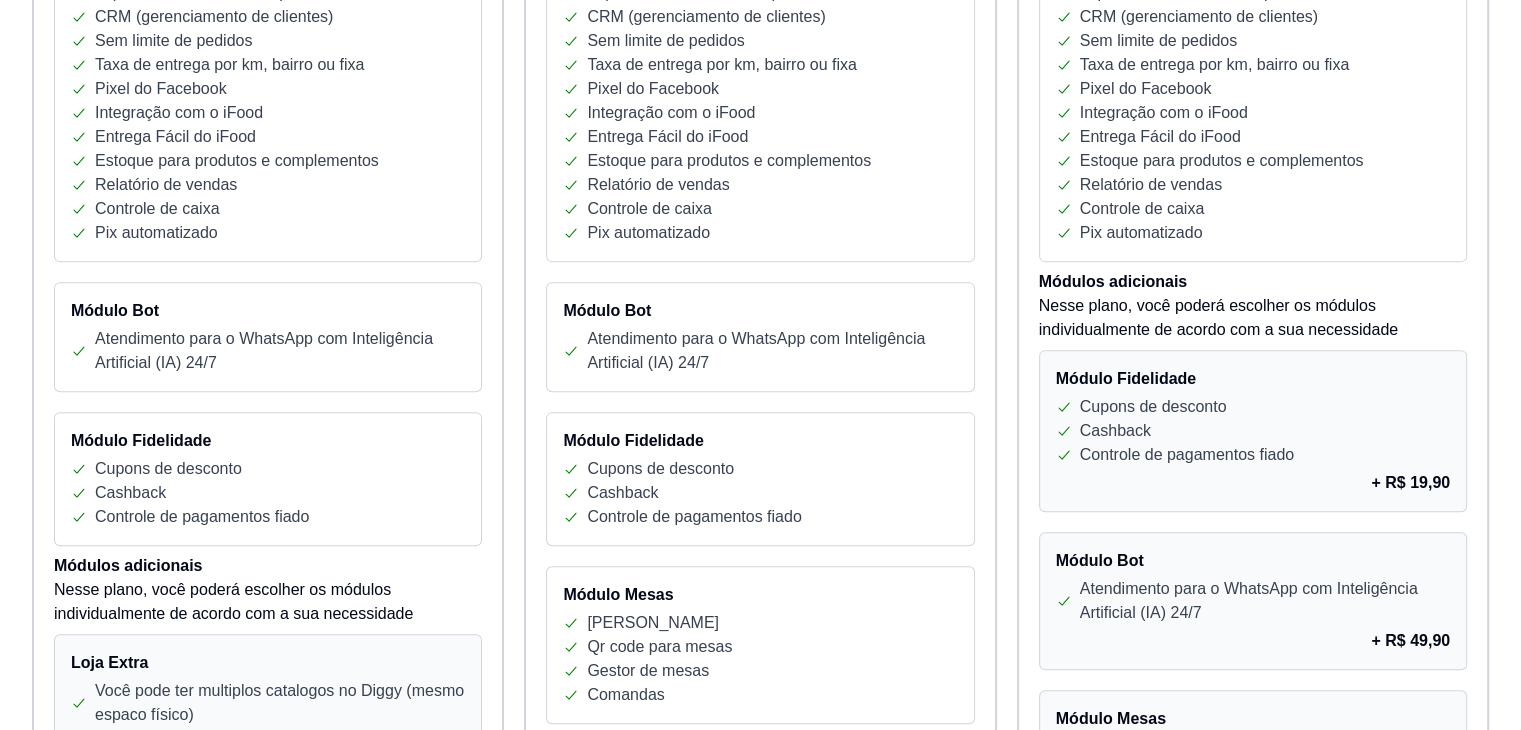 scroll, scrollTop: 743, scrollLeft: 0, axis: vertical 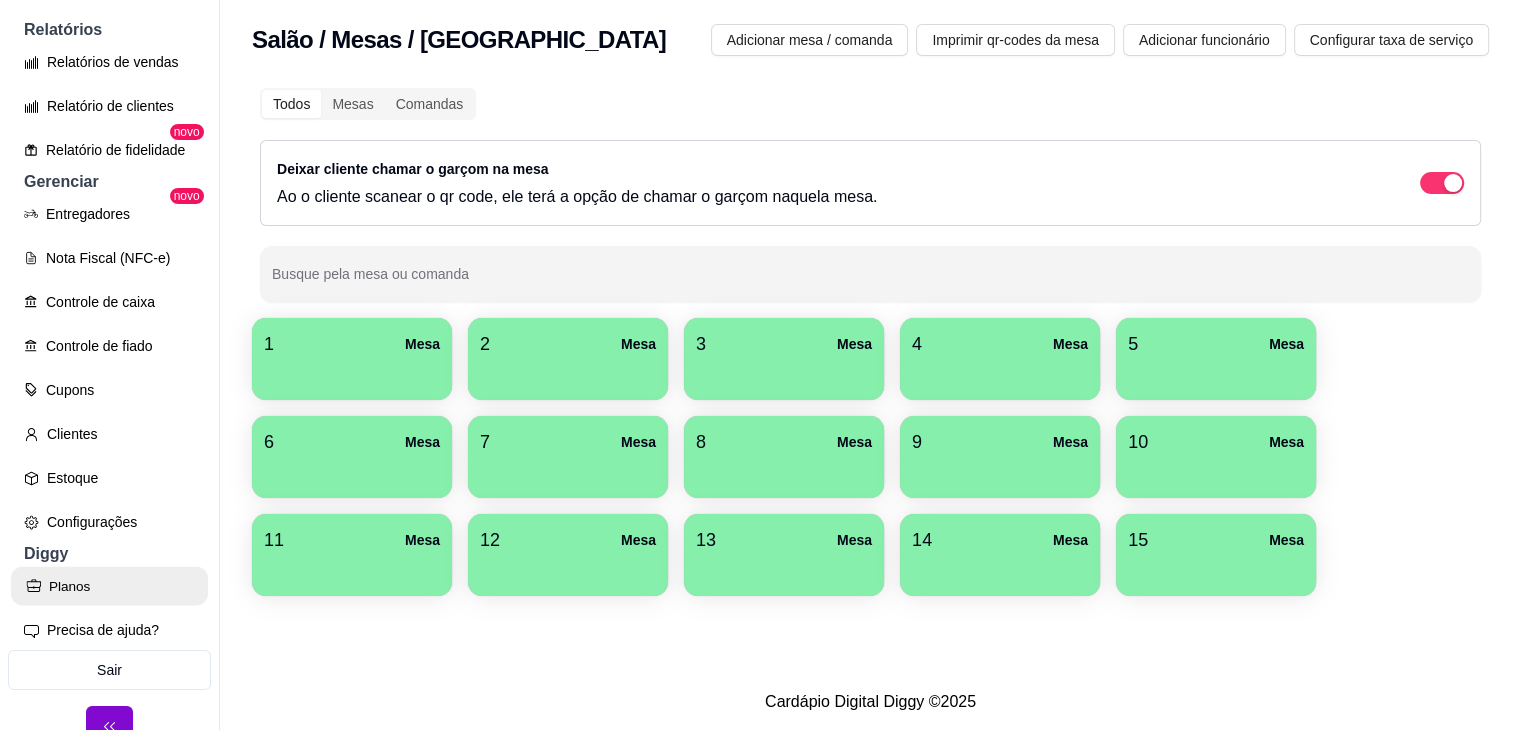 click on "Planos" at bounding box center (109, 586) 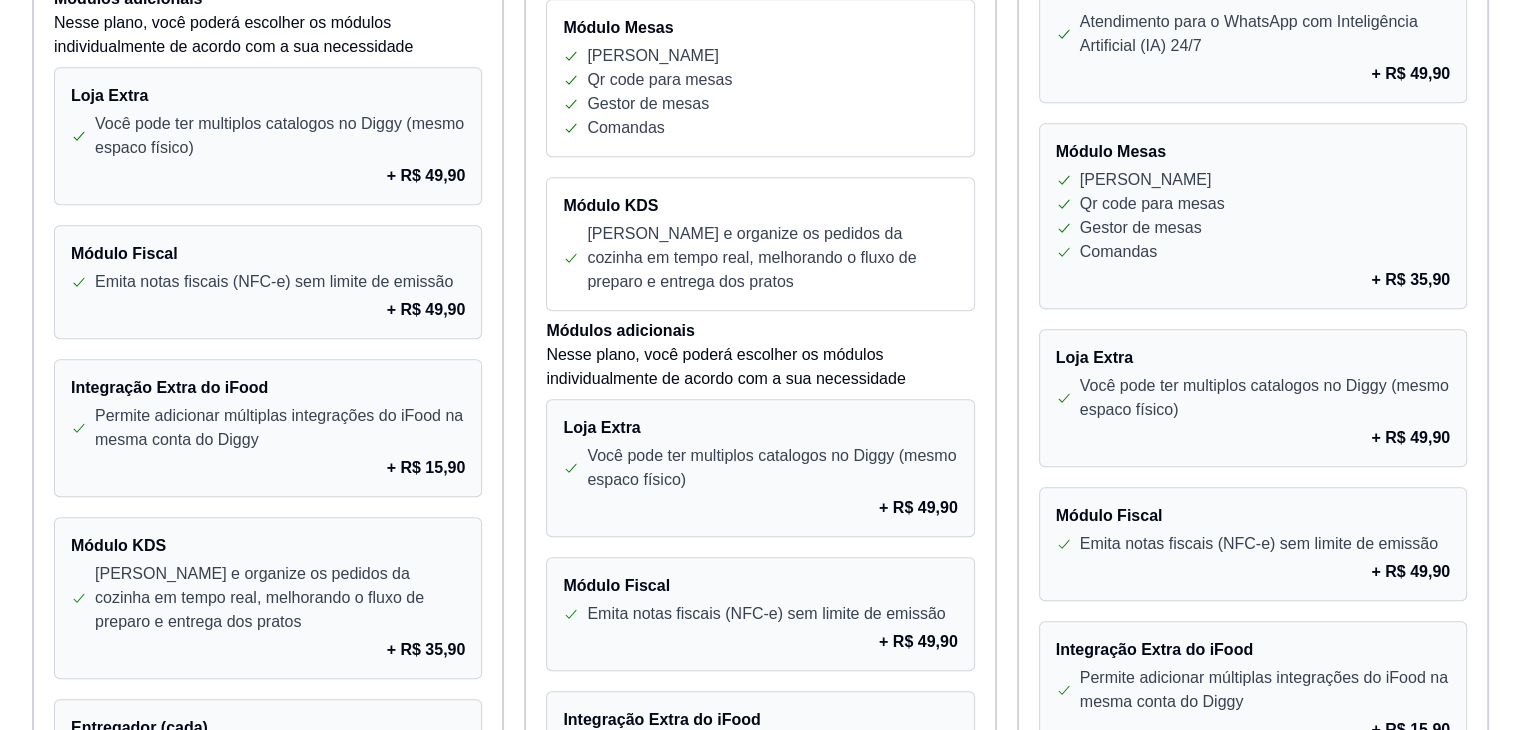 scroll, scrollTop: 1312, scrollLeft: 0, axis: vertical 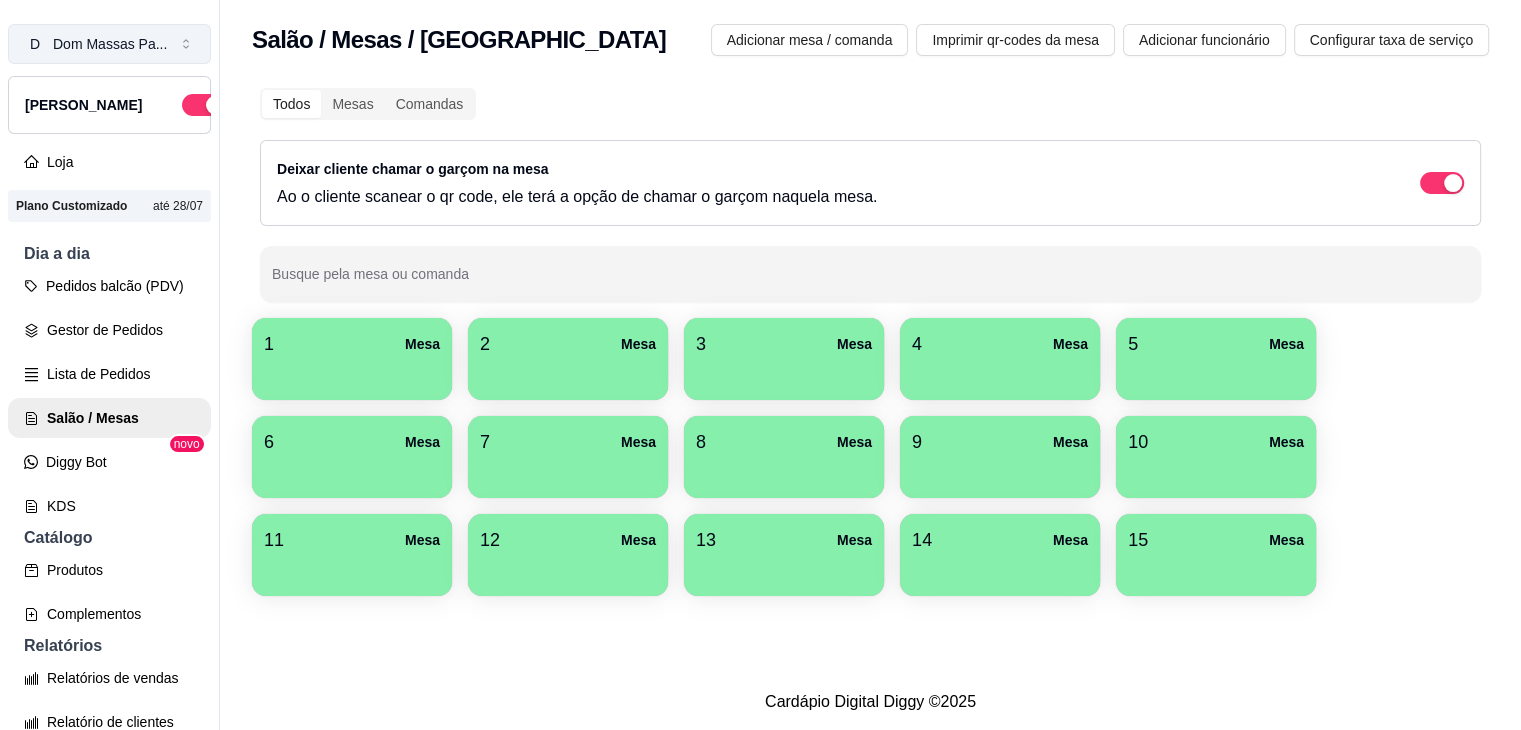 click on "Dom Massas Pa ..." at bounding box center [110, 44] 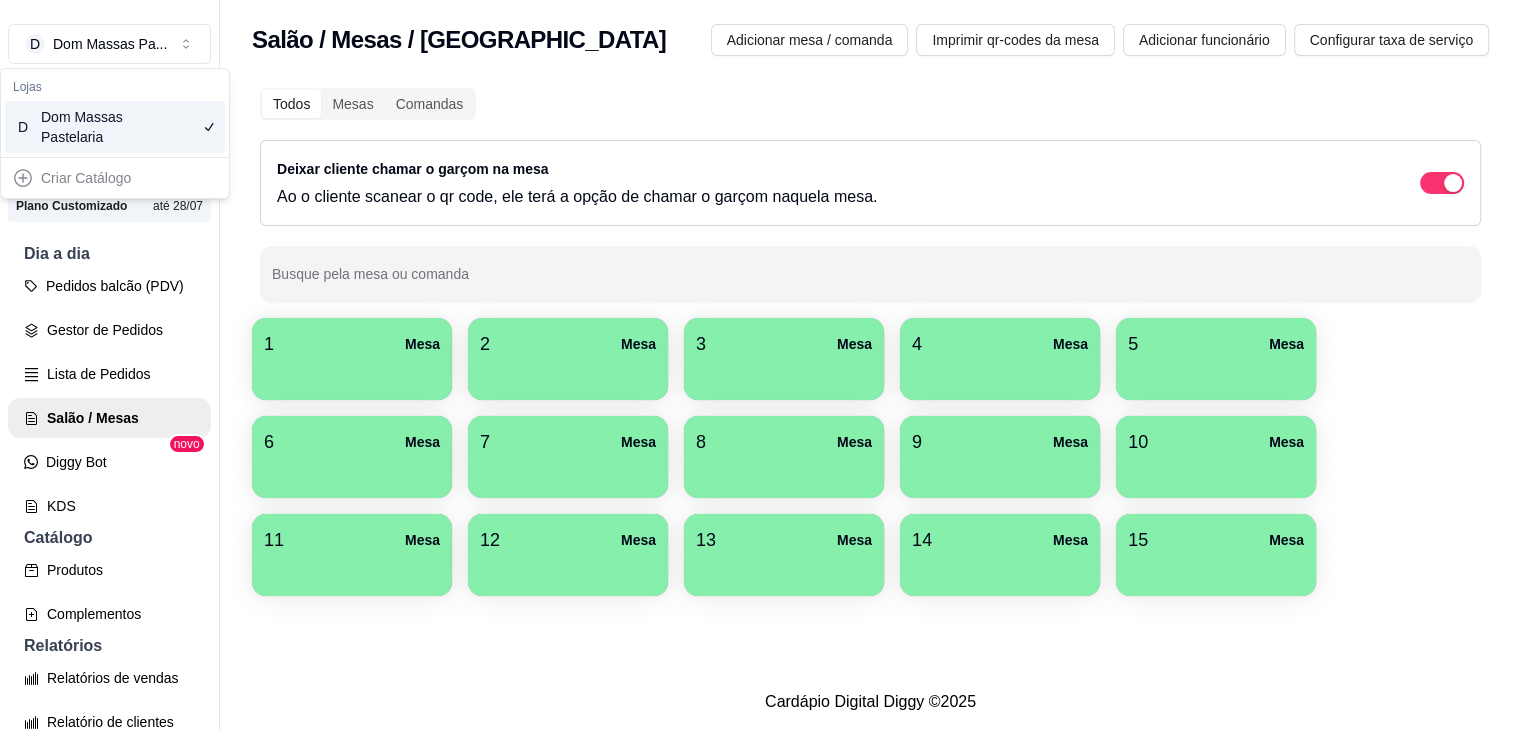 click on "Criar Catálogo" at bounding box center [115, 178] 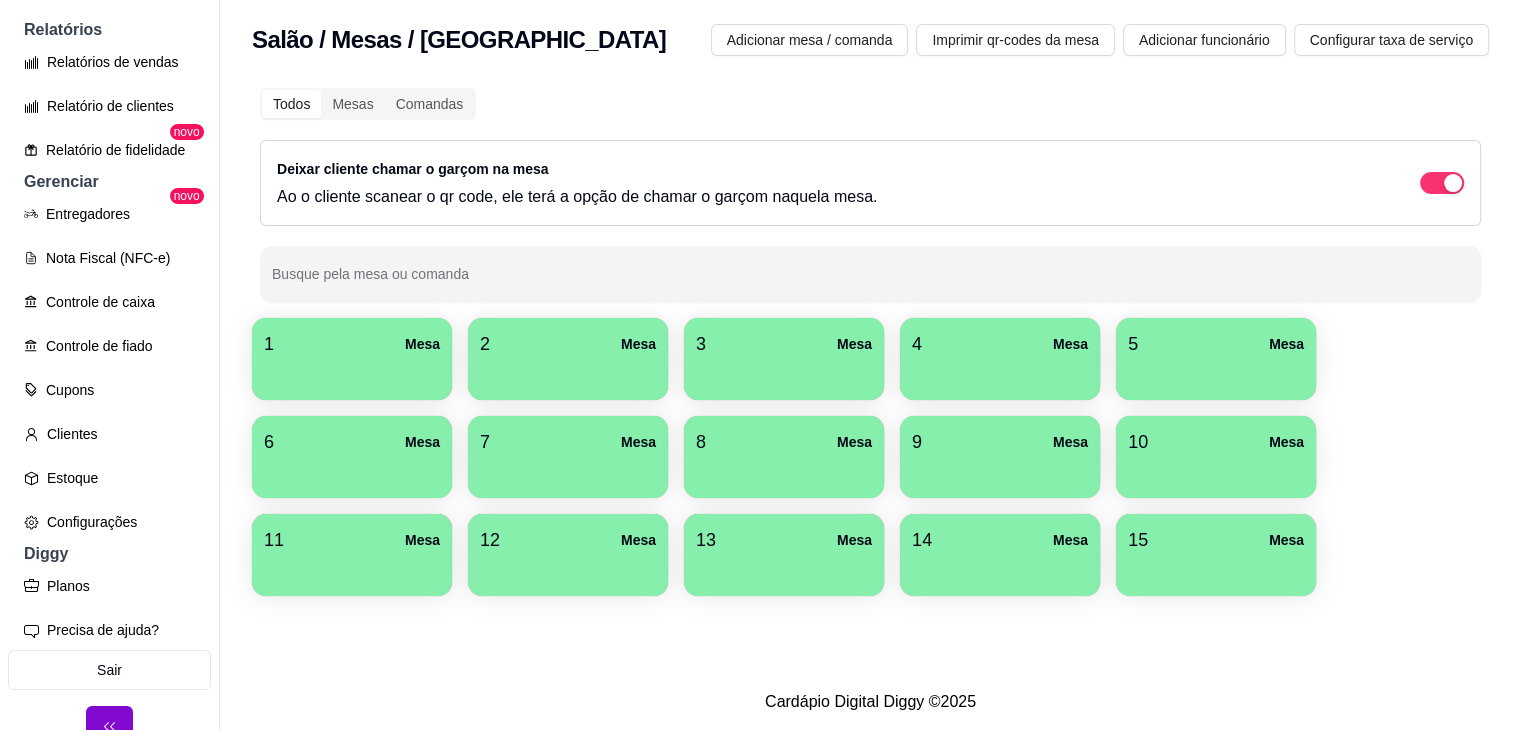 scroll, scrollTop: 640, scrollLeft: 0, axis: vertical 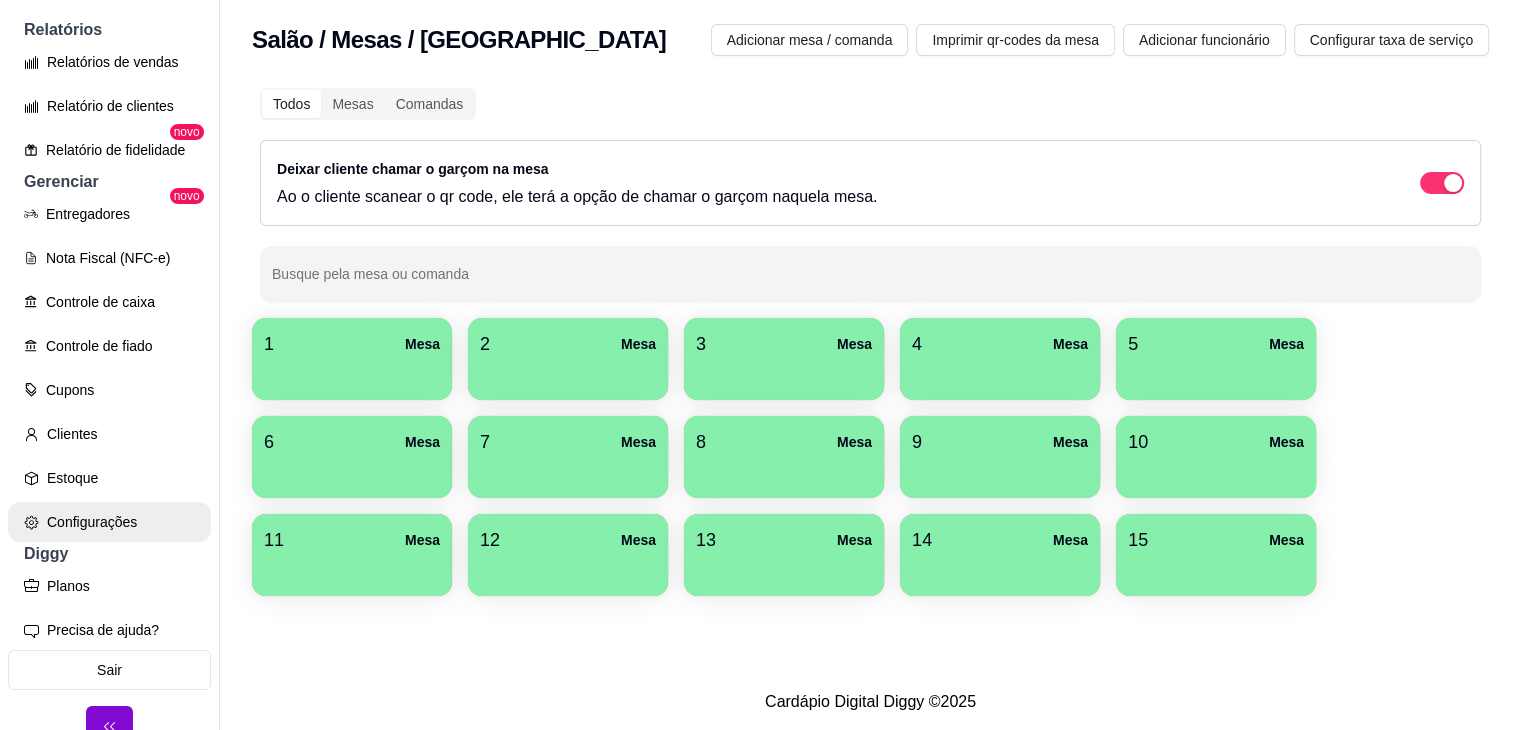 click on "Configurações" at bounding box center [109, 522] 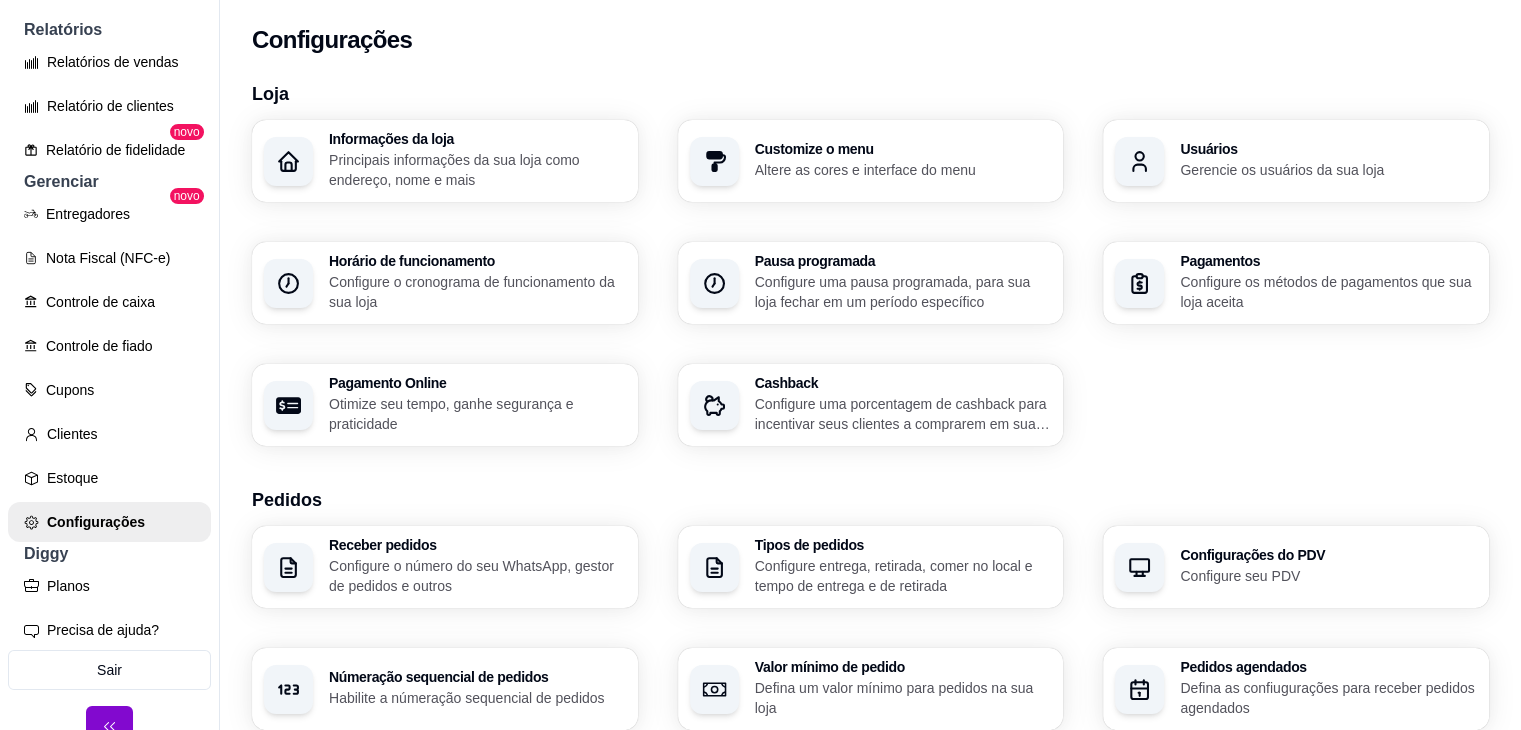 click on "Gerencie os usuários da sua loja" at bounding box center (1328, 170) 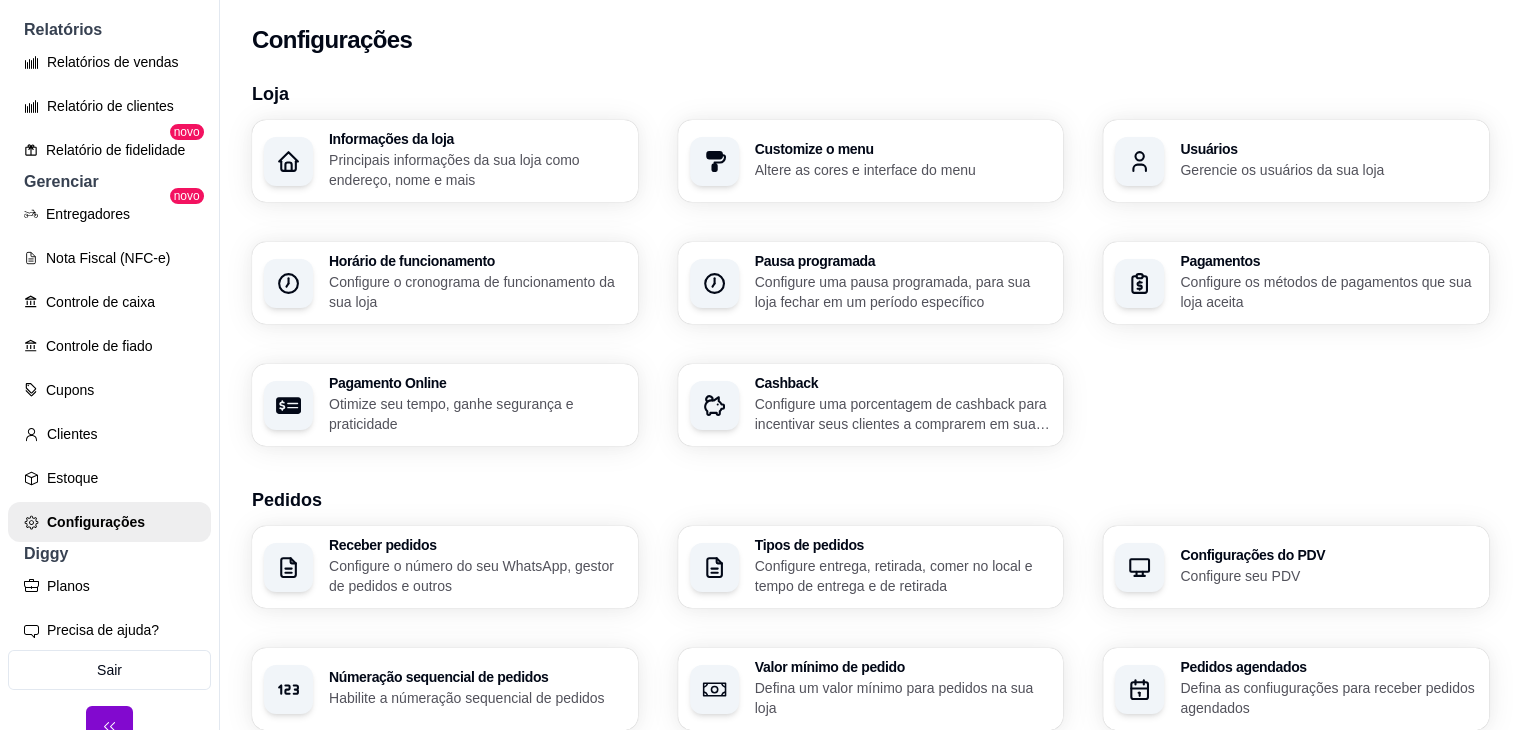 click on "Principais informações da sua loja como endereço, nome e mais" at bounding box center [477, 170] 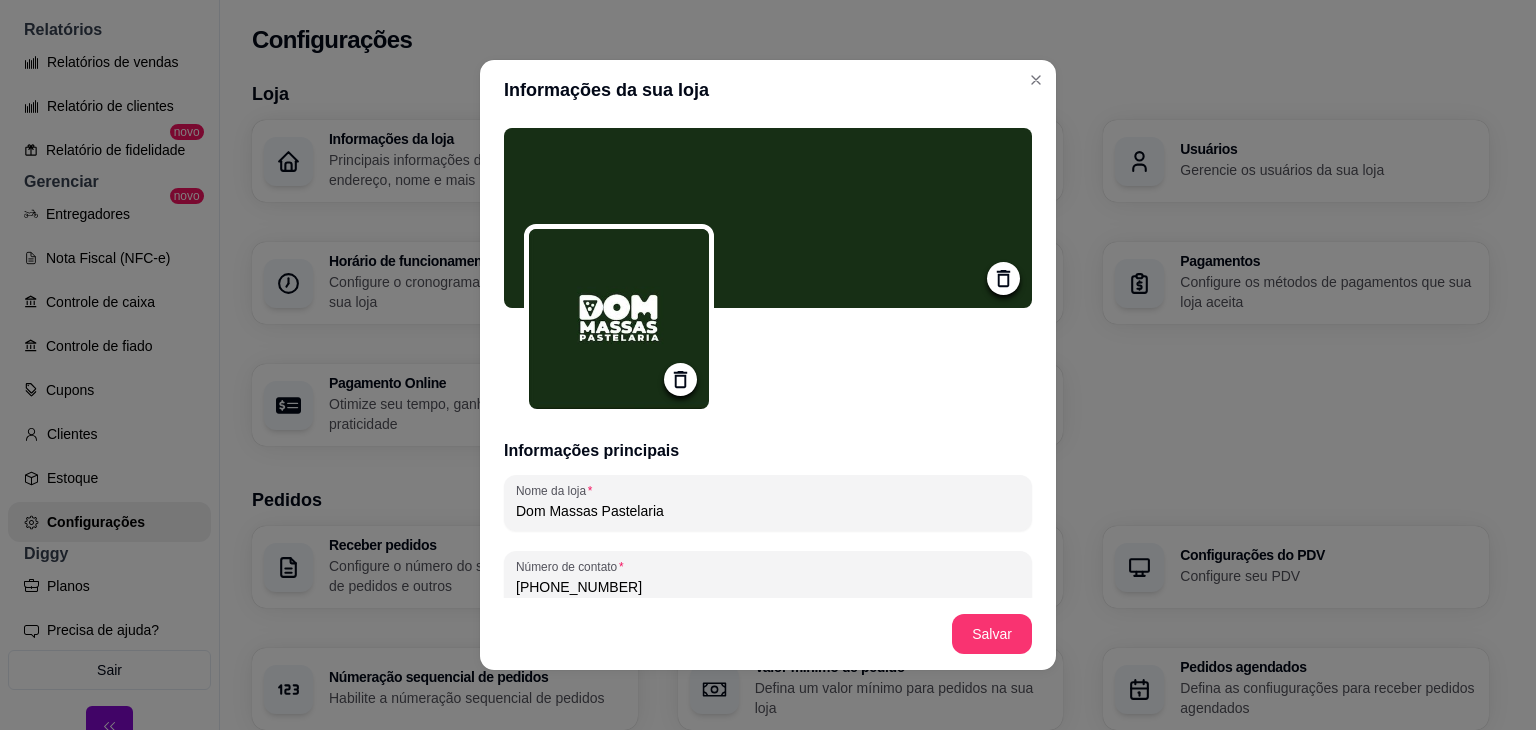type 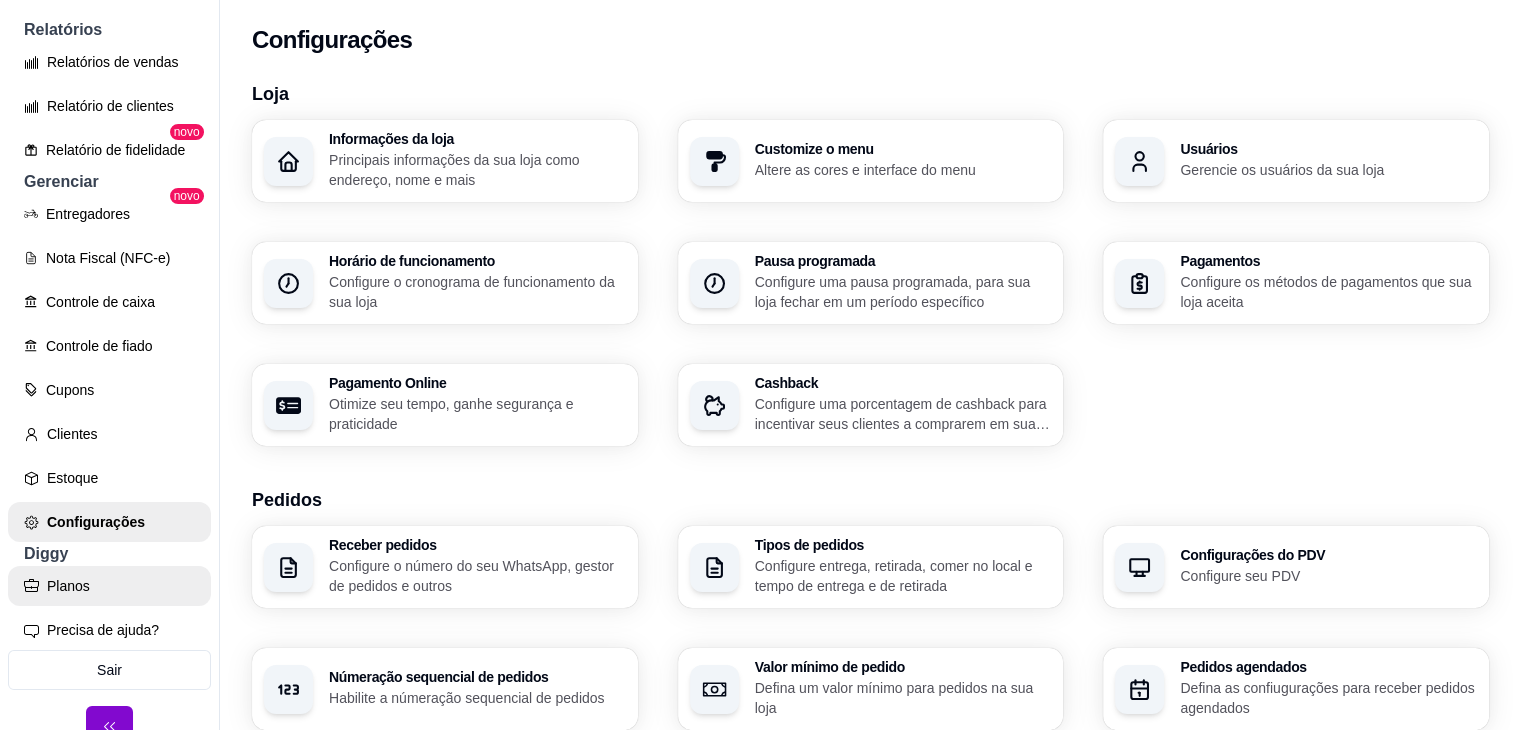 click on "Planos" at bounding box center [109, 586] 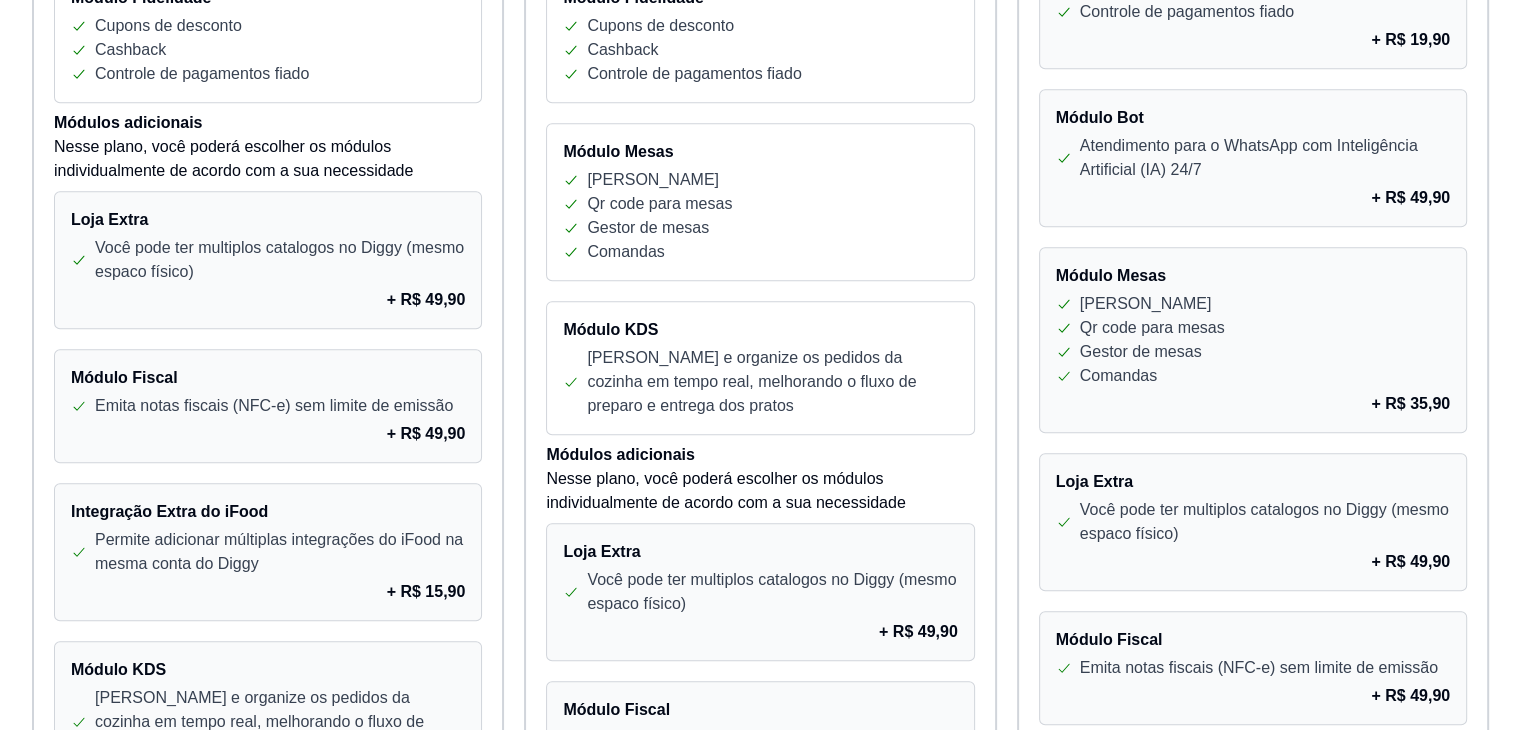 scroll, scrollTop: 1188, scrollLeft: 0, axis: vertical 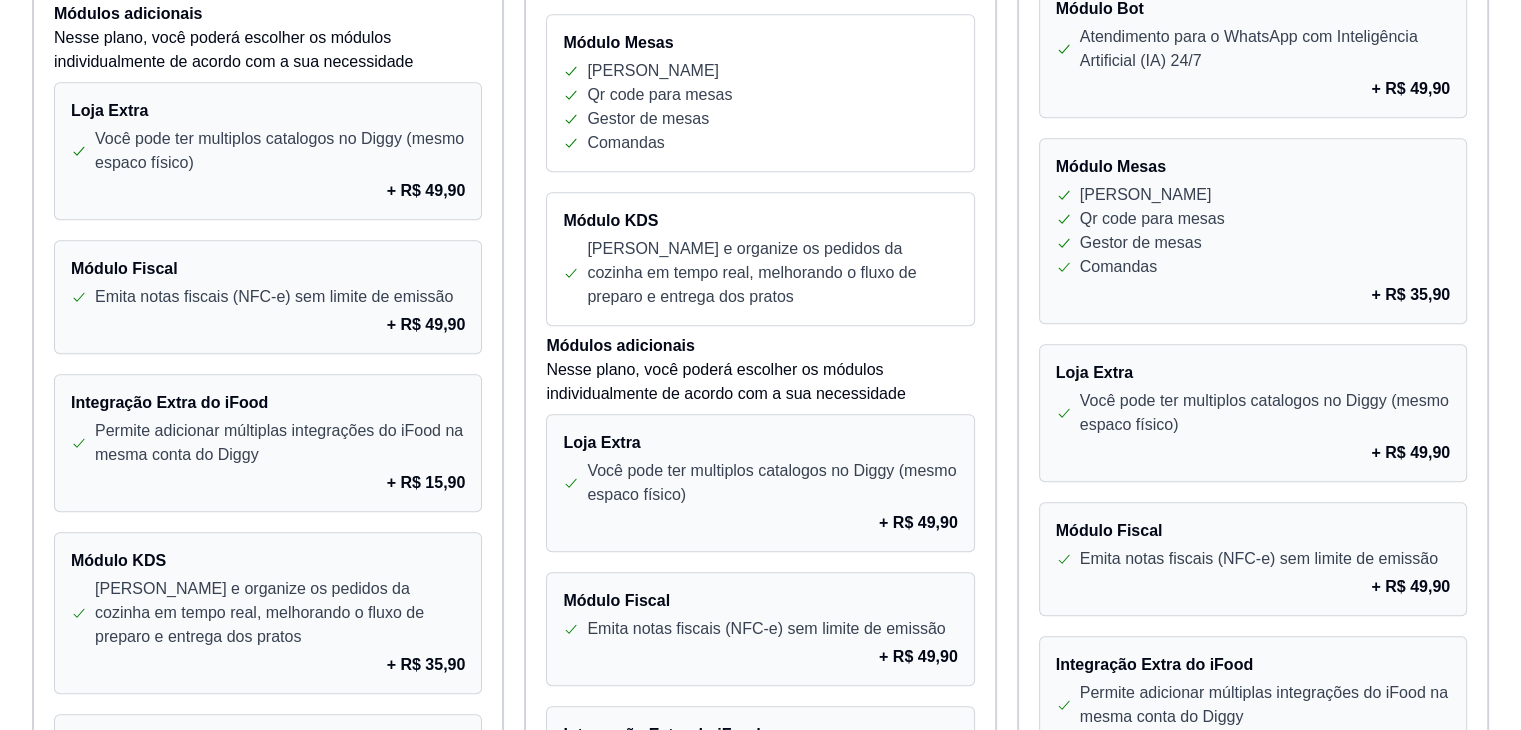 click on "Você pode ter multiplos catalogos no Diggy (mesmo espaco físico)" at bounding box center (1265, 413) 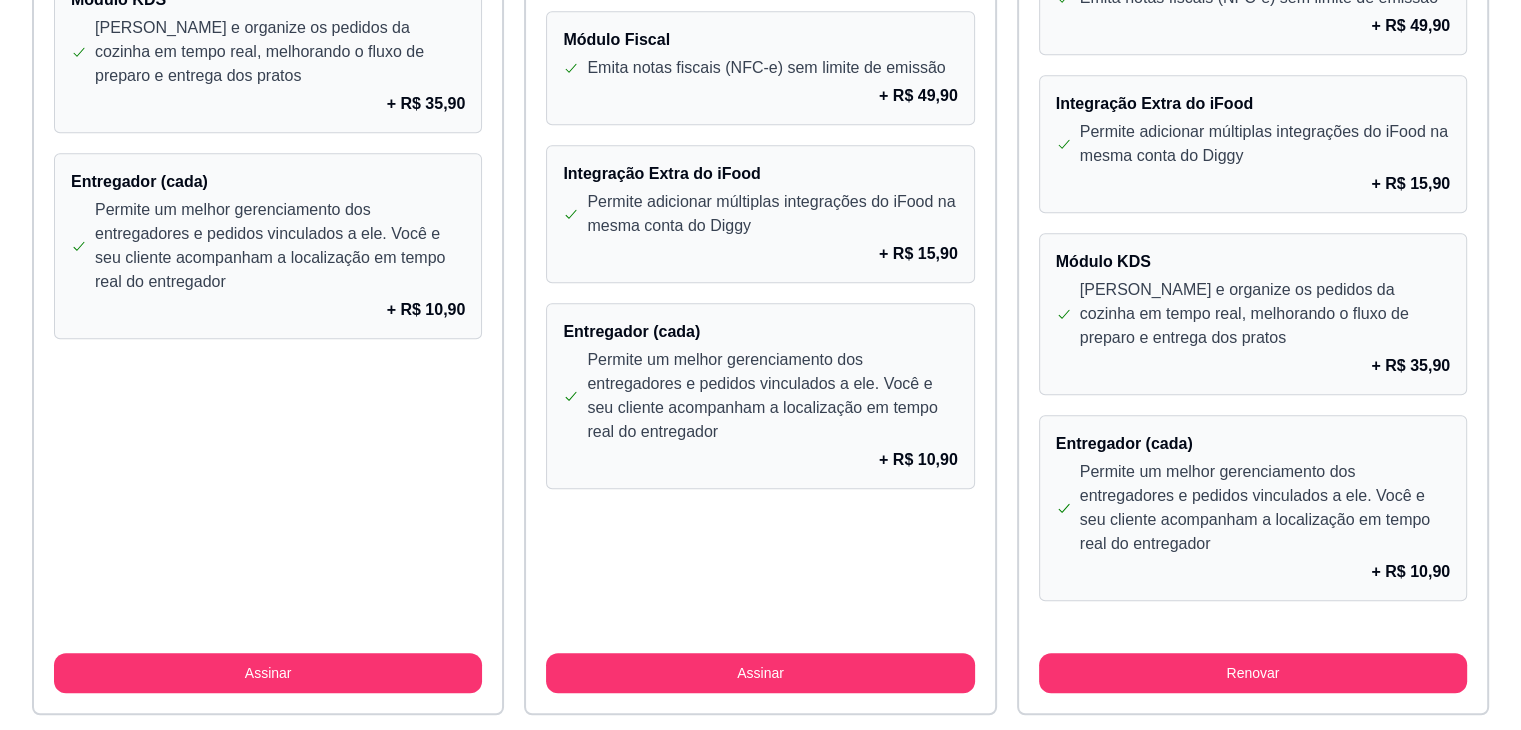 scroll, scrollTop: 1900, scrollLeft: 0, axis: vertical 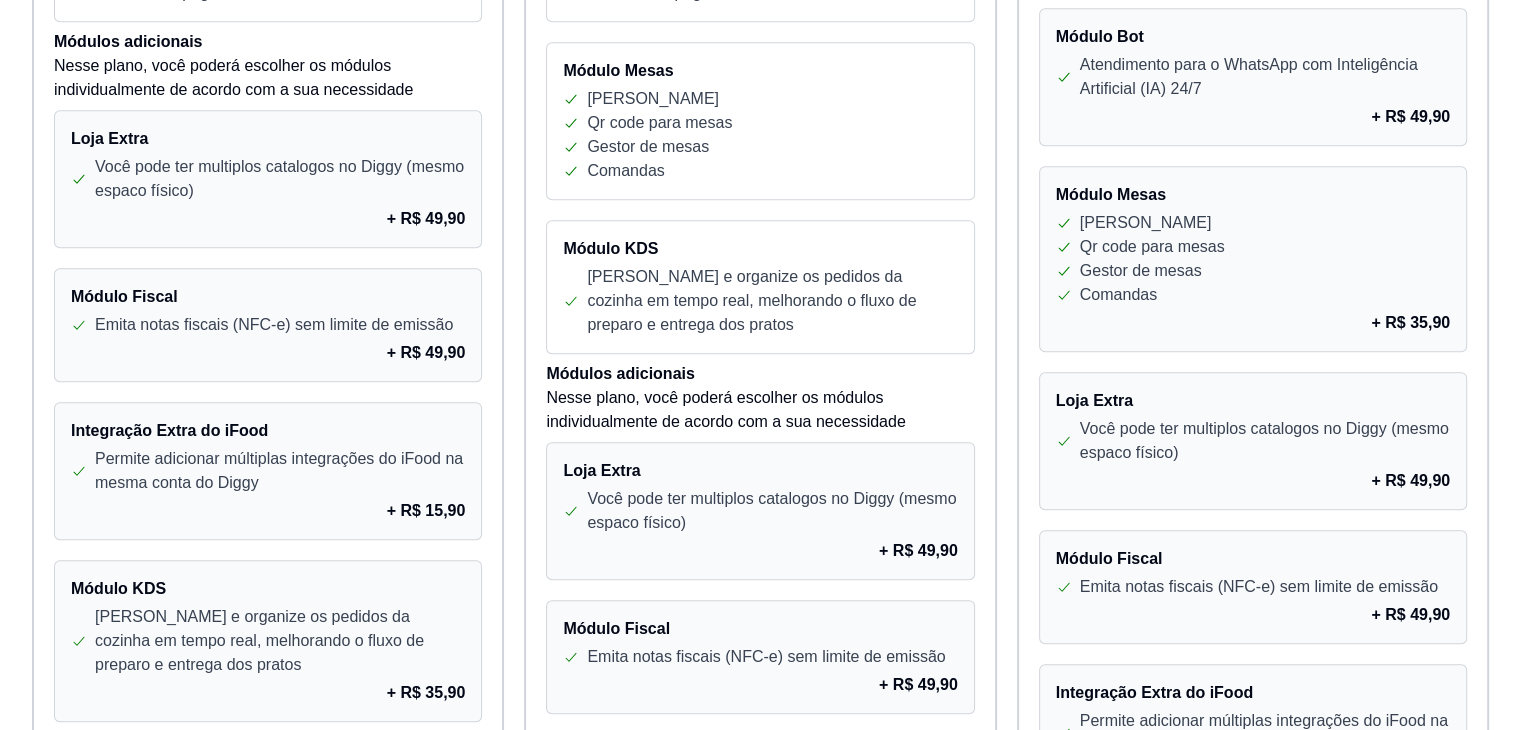 click on "Você pode ter multiplos catalogos no Diggy (mesmo espaco físico)" at bounding box center (1265, 441) 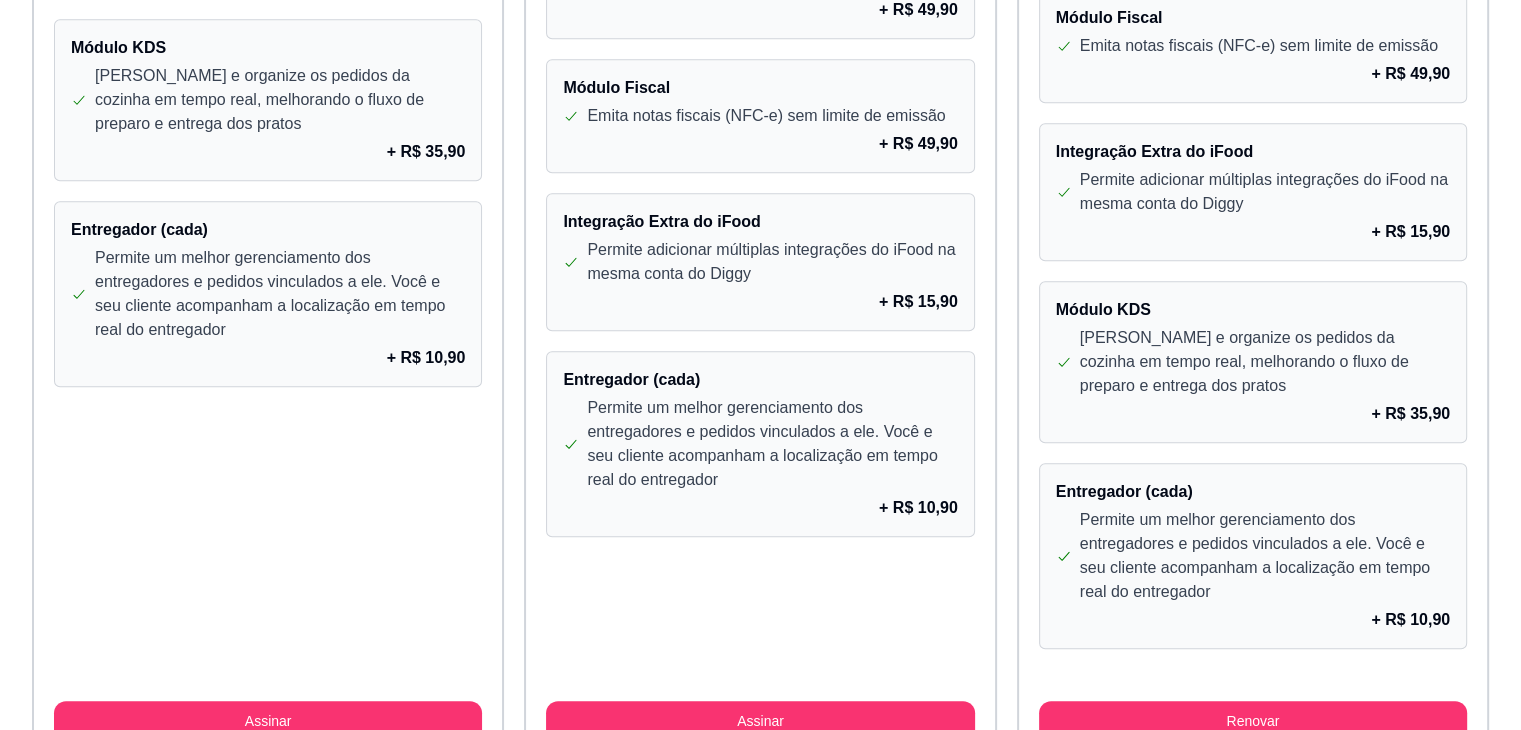 scroll, scrollTop: 1900, scrollLeft: 0, axis: vertical 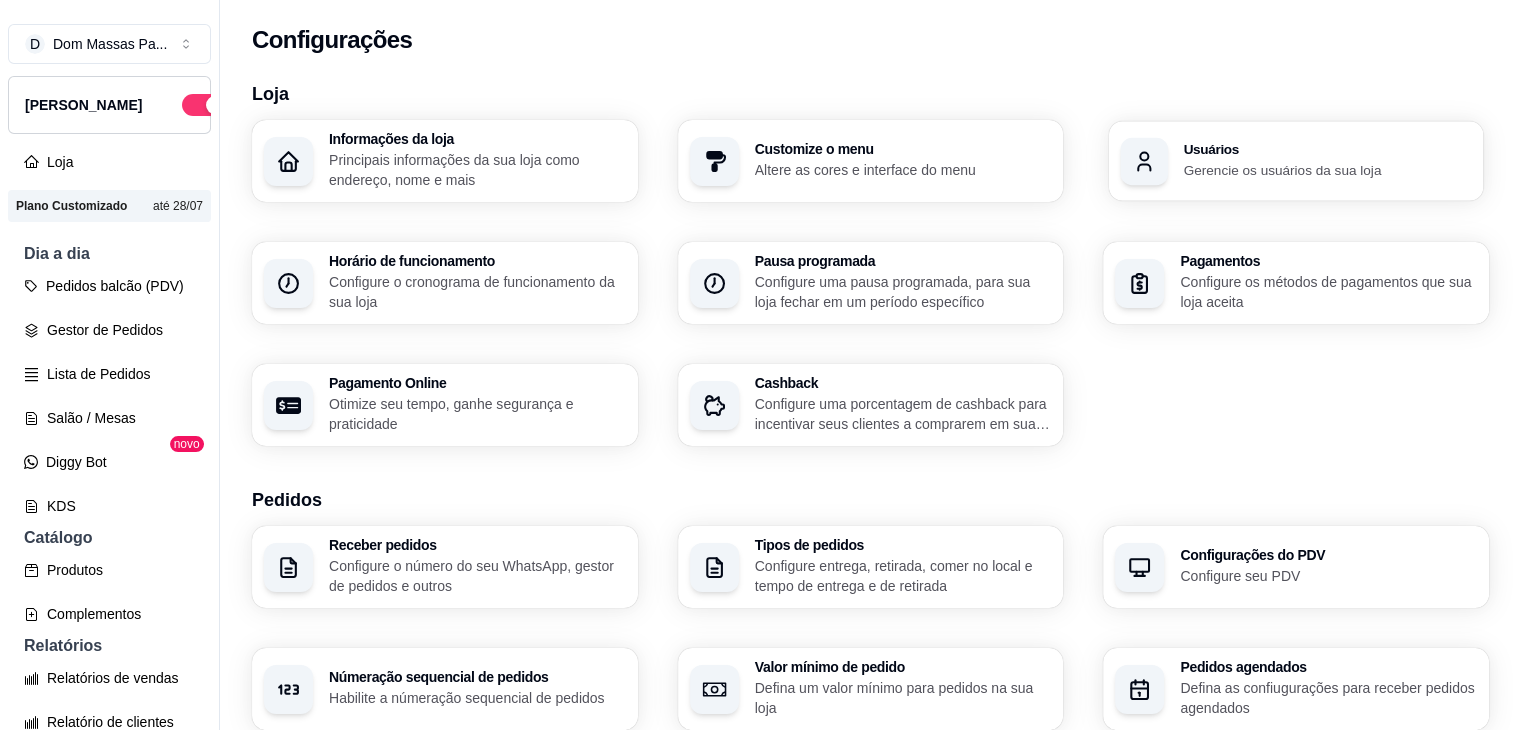 click on "Usuários" at bounding box center [1328, 150] 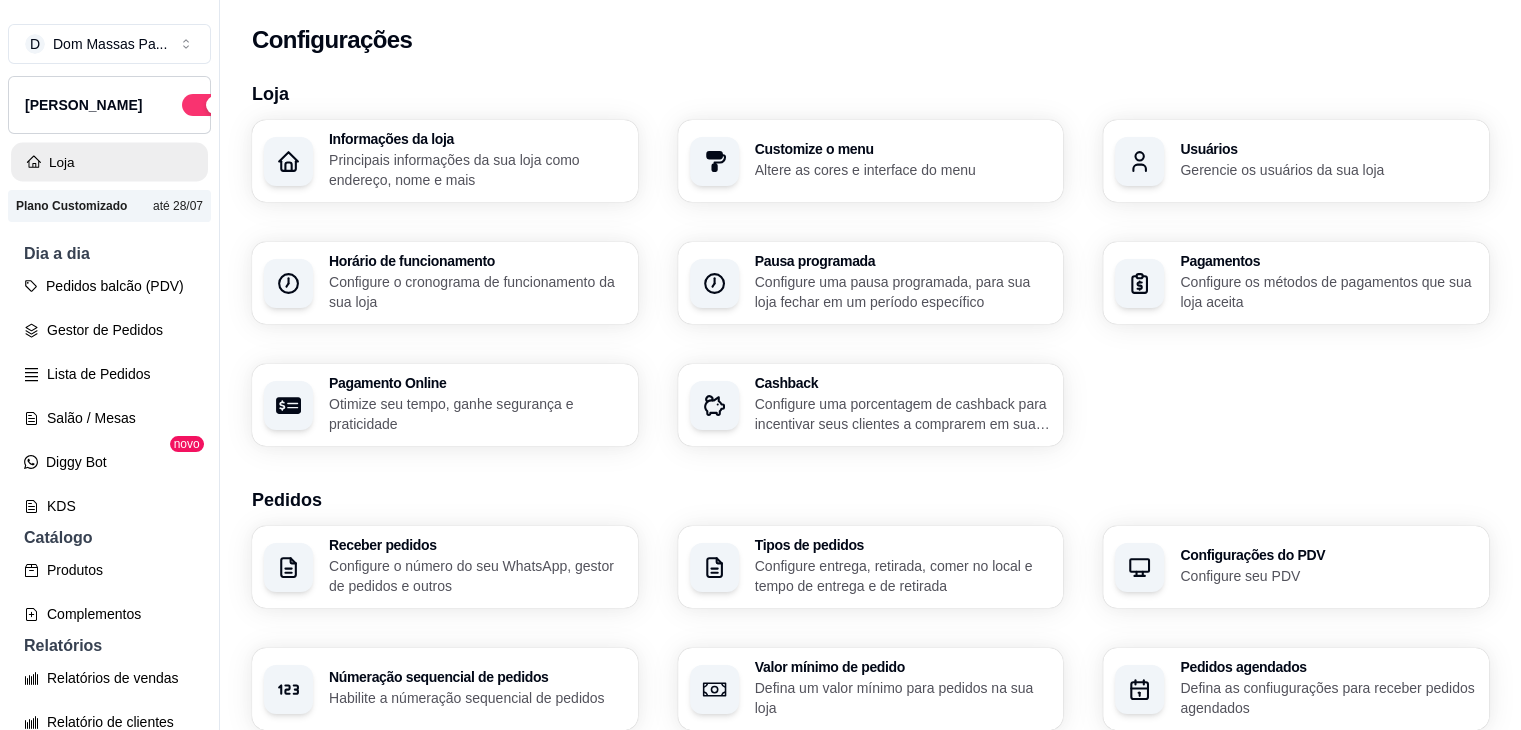 click on "Loja" at bounding box center [109, 162] 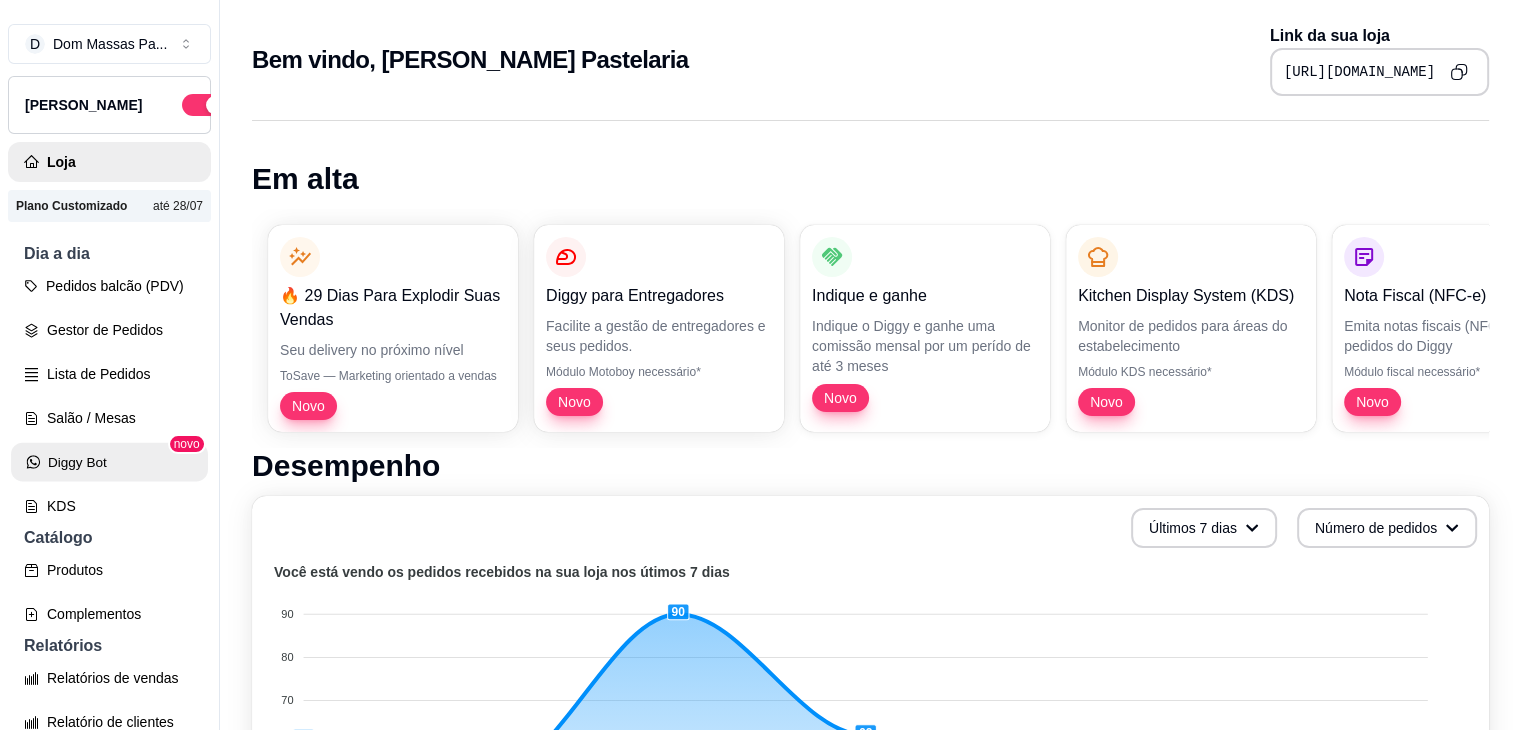 click on "Diggy Bot" at bounding box center [109, 462] 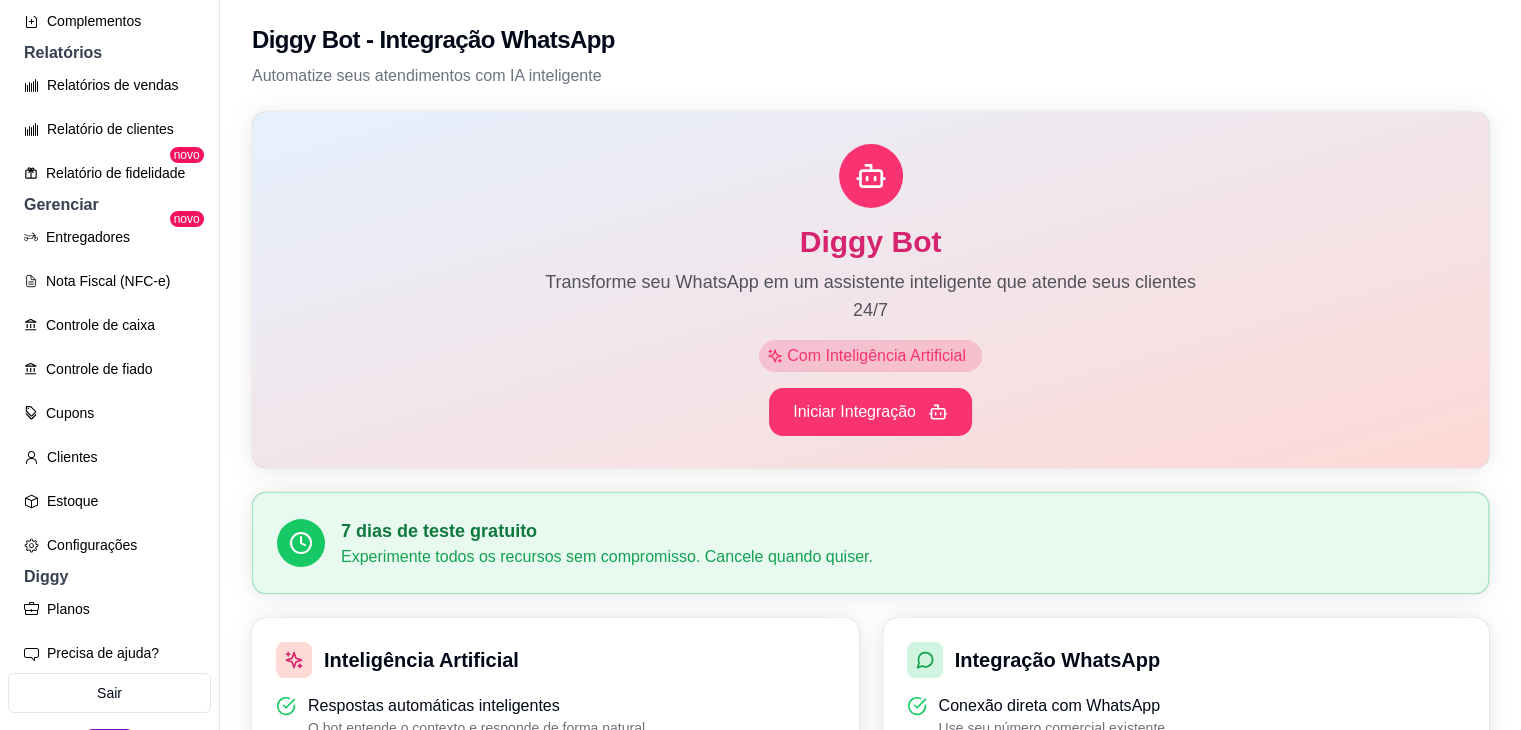 scroll, scrollTop: 620, scrollLeft: 0, axis: vertical 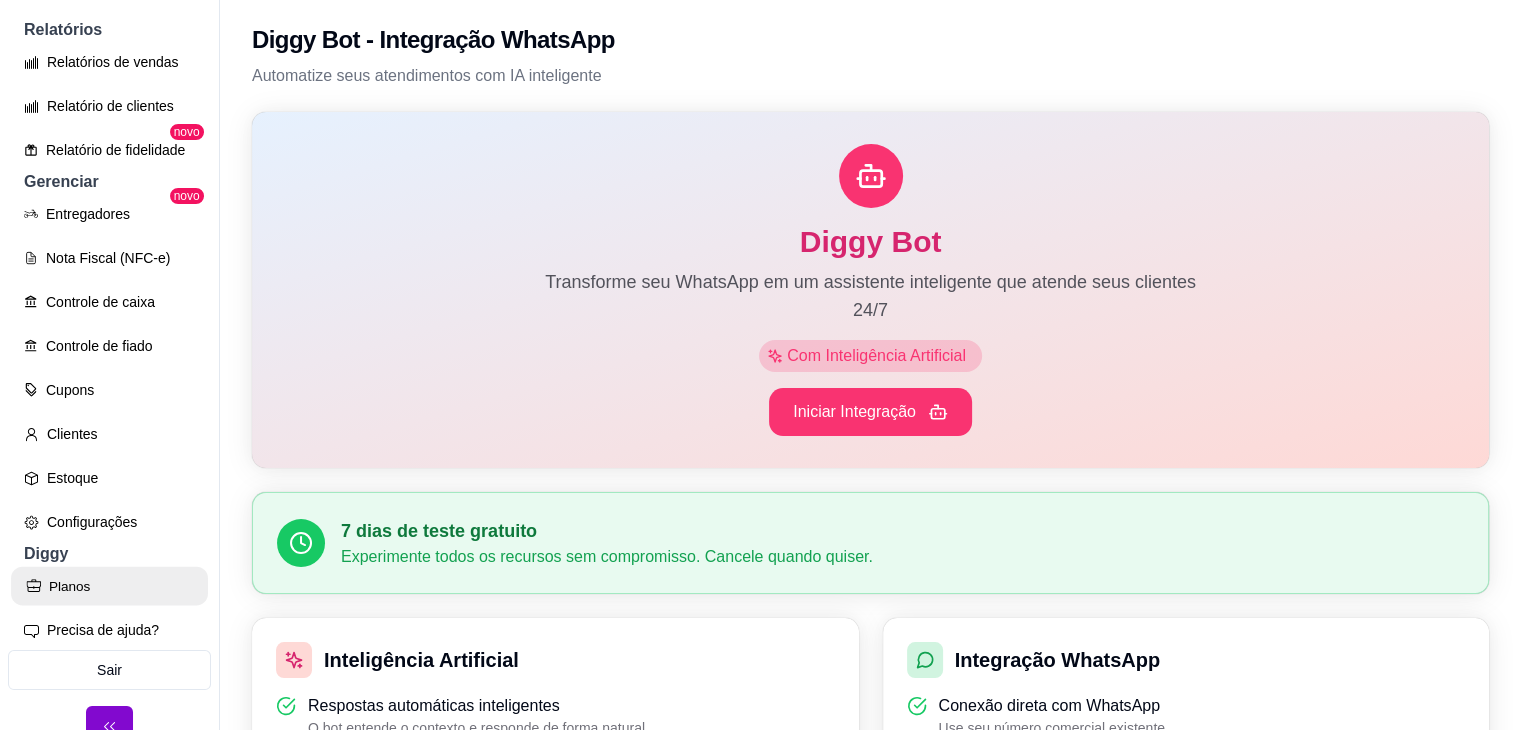 click on "Planos" at bounding box center [109, 586] 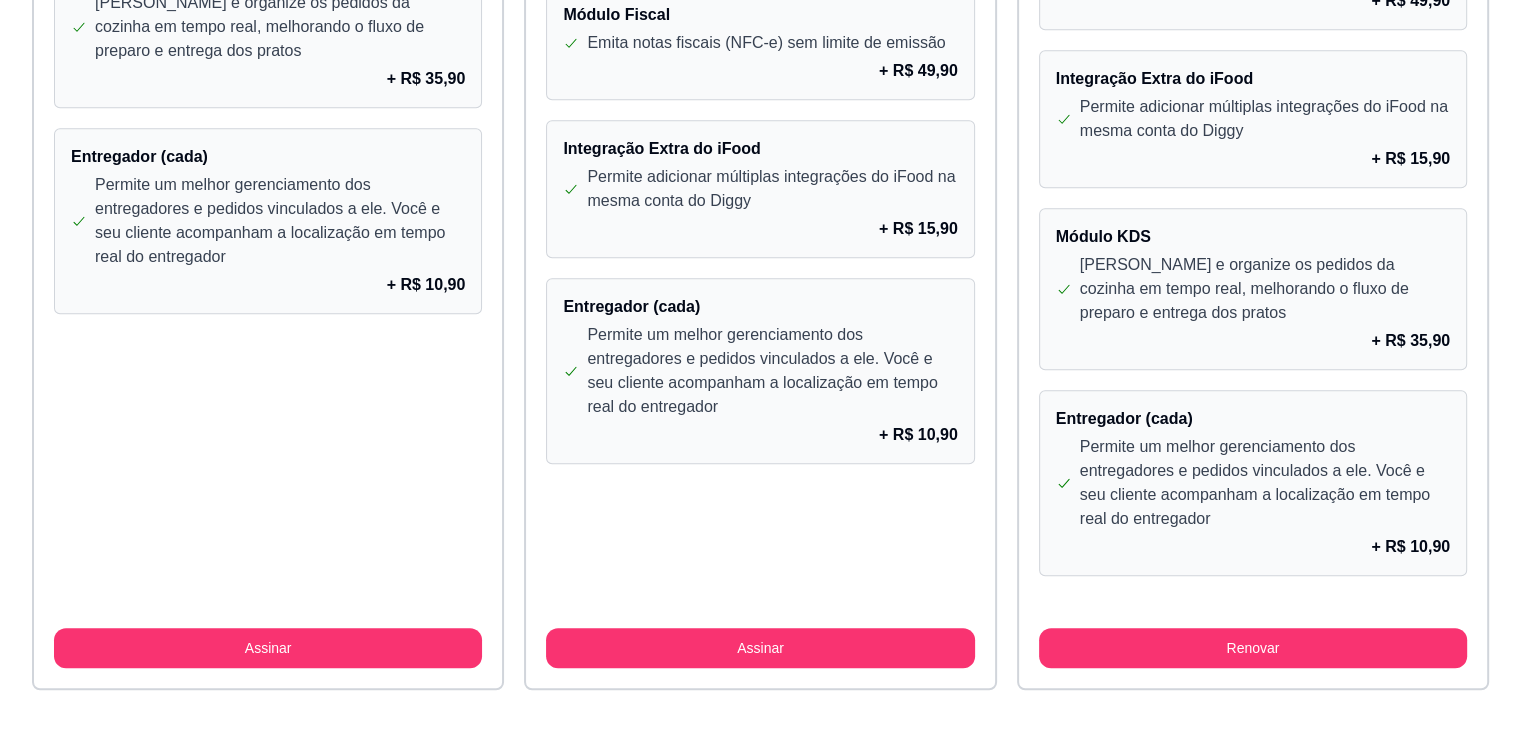 scroll, scrollTop: 1880, scrollLeft: 0, axis: vertical 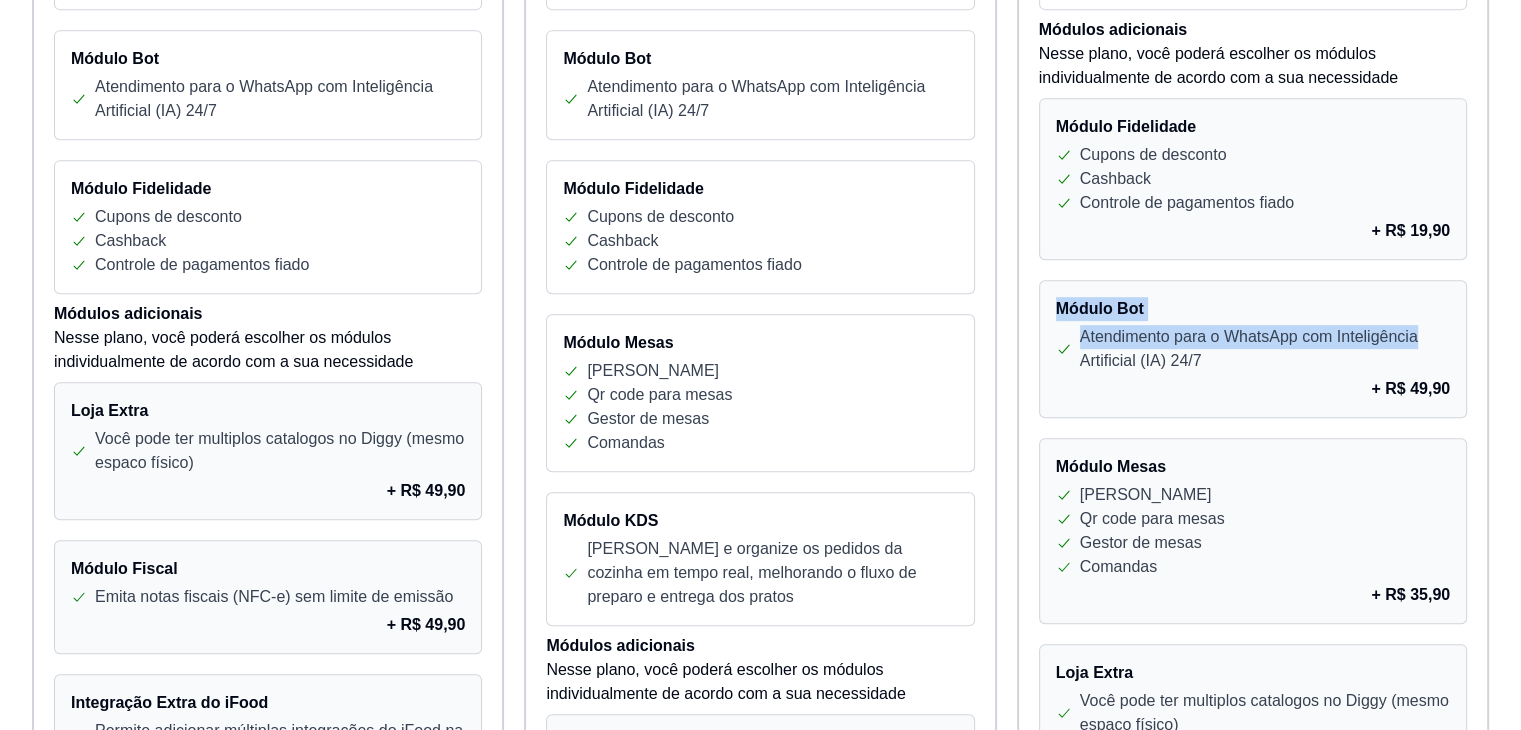 drag, startPoint x: 1520, startPoint y: 326, endPoint x: 1521, endPoint y: 245, distance: 81.00617 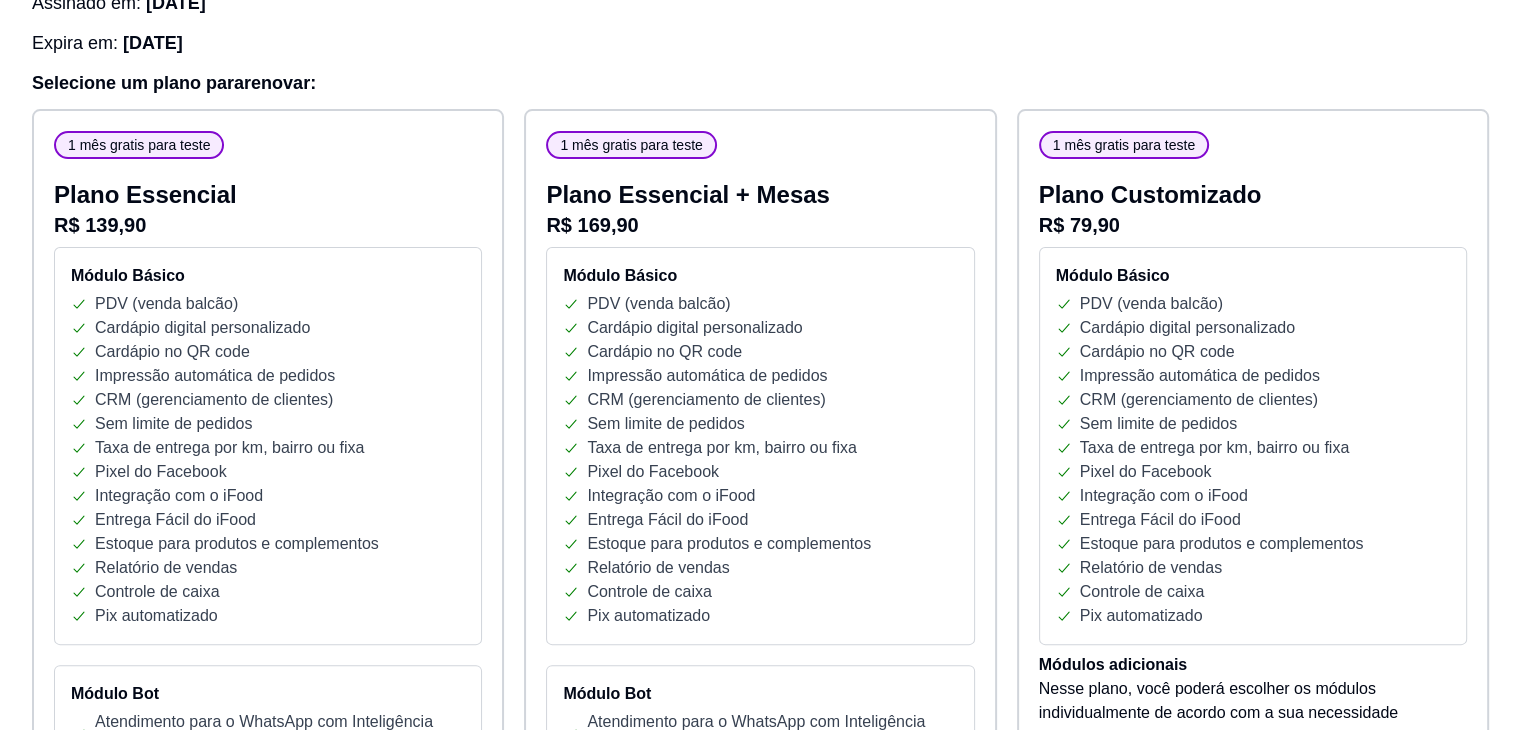 scroll, scrollTop: 331, scrollLeft: 0, axis: vertical 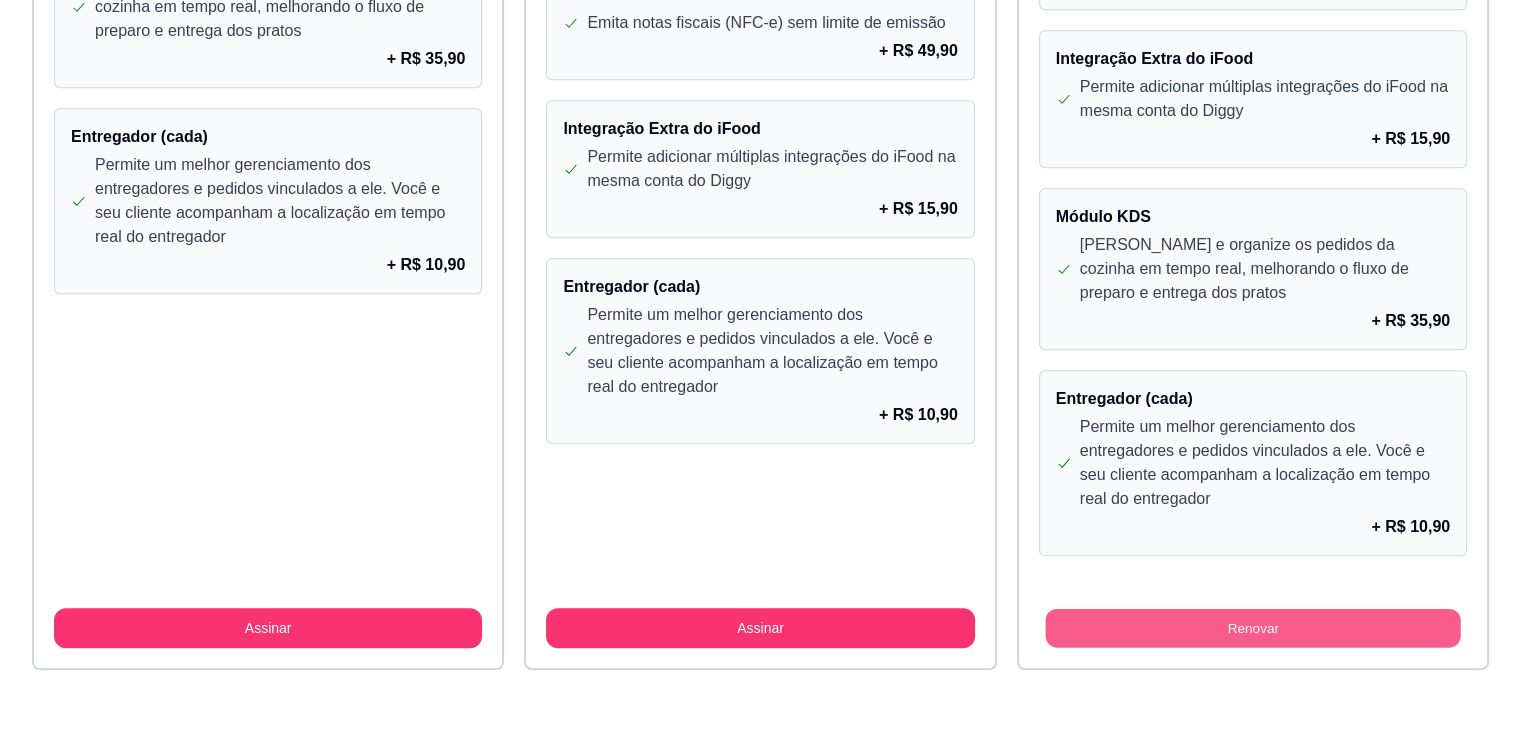 click on "Renovar" at bounding box center (1252, 628) 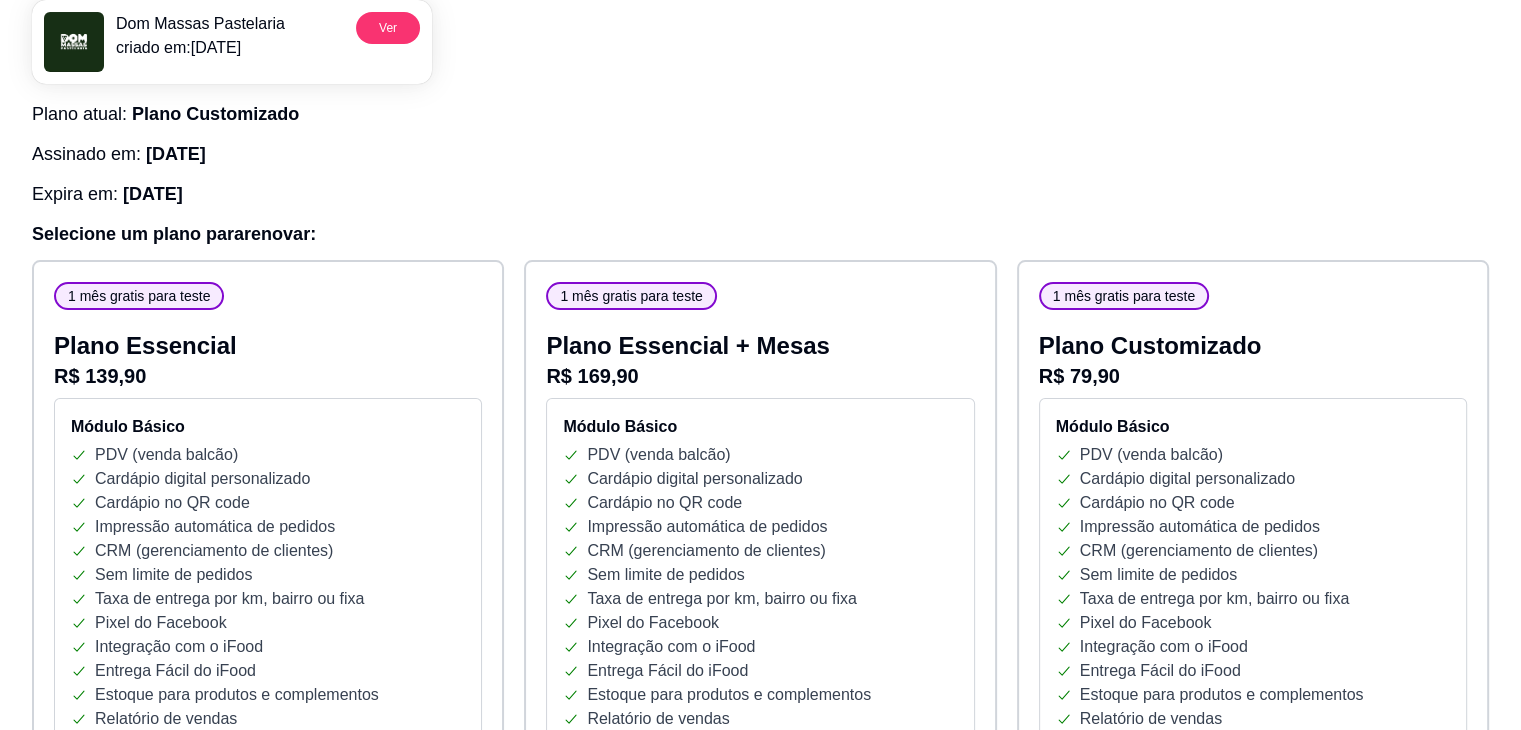 scroll, scrollTop: 166, scrollLeft: 0, axis: vertical 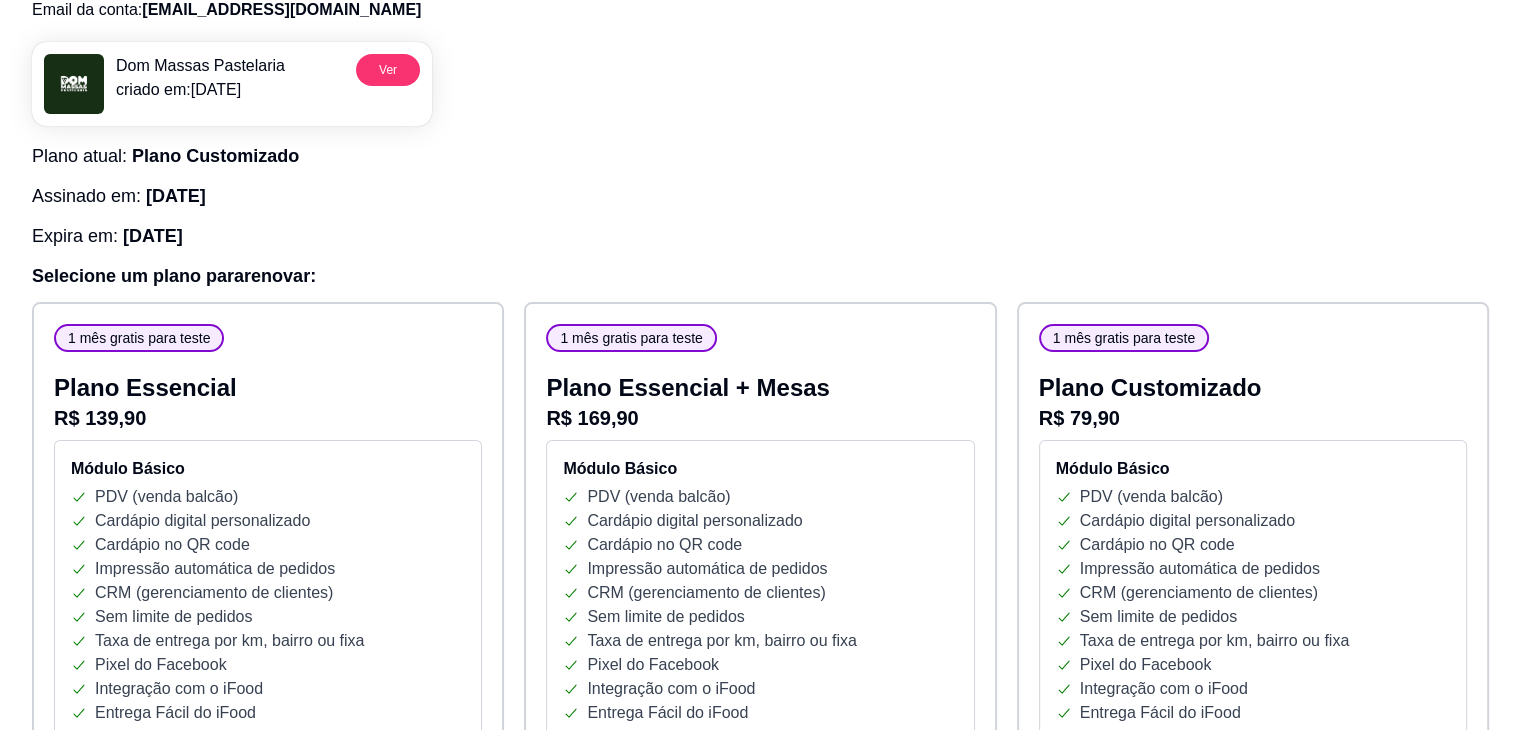 type 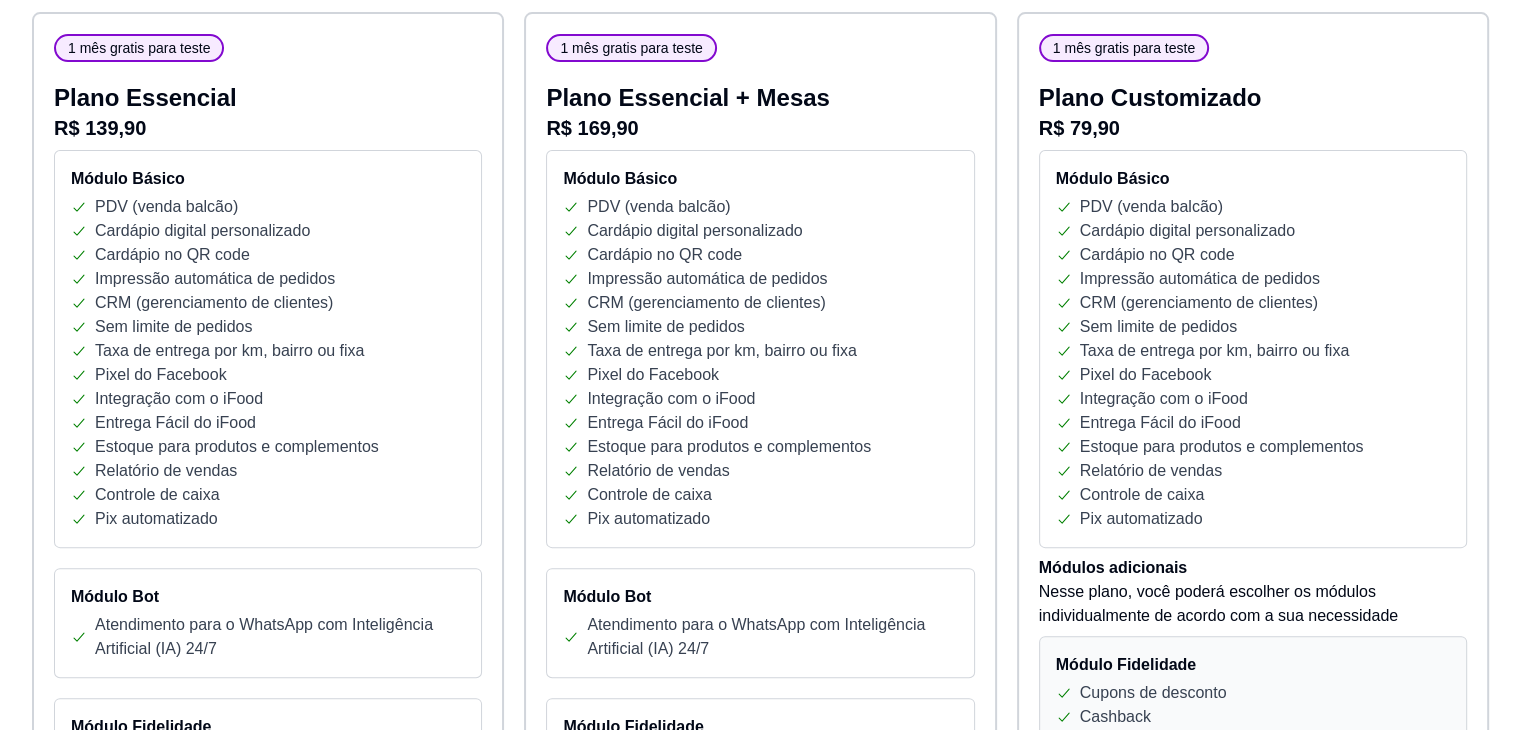 scroll, scrollTop: 441, scrollLeft: 0, axis: vertical 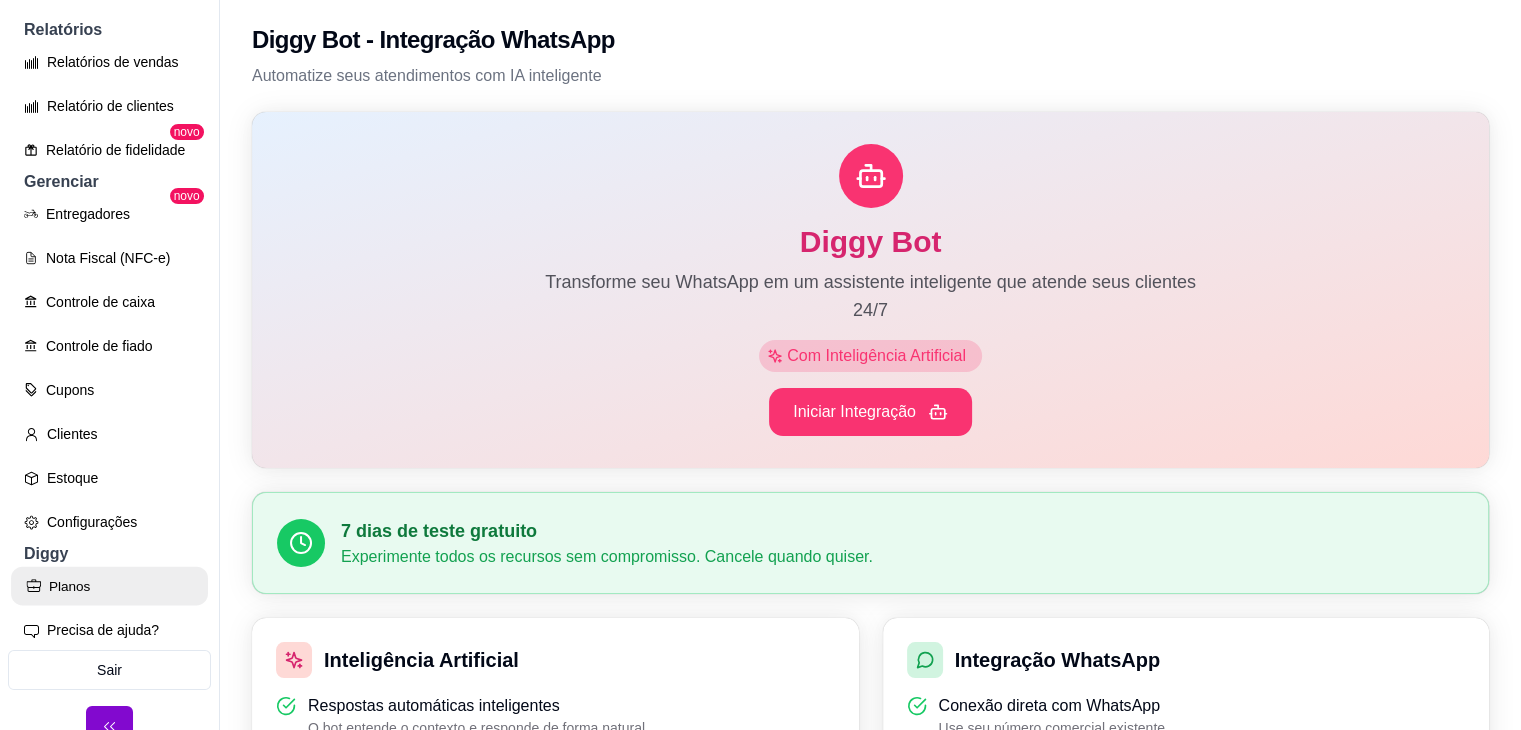 click on "Planos" at bounding box center [109, 586] 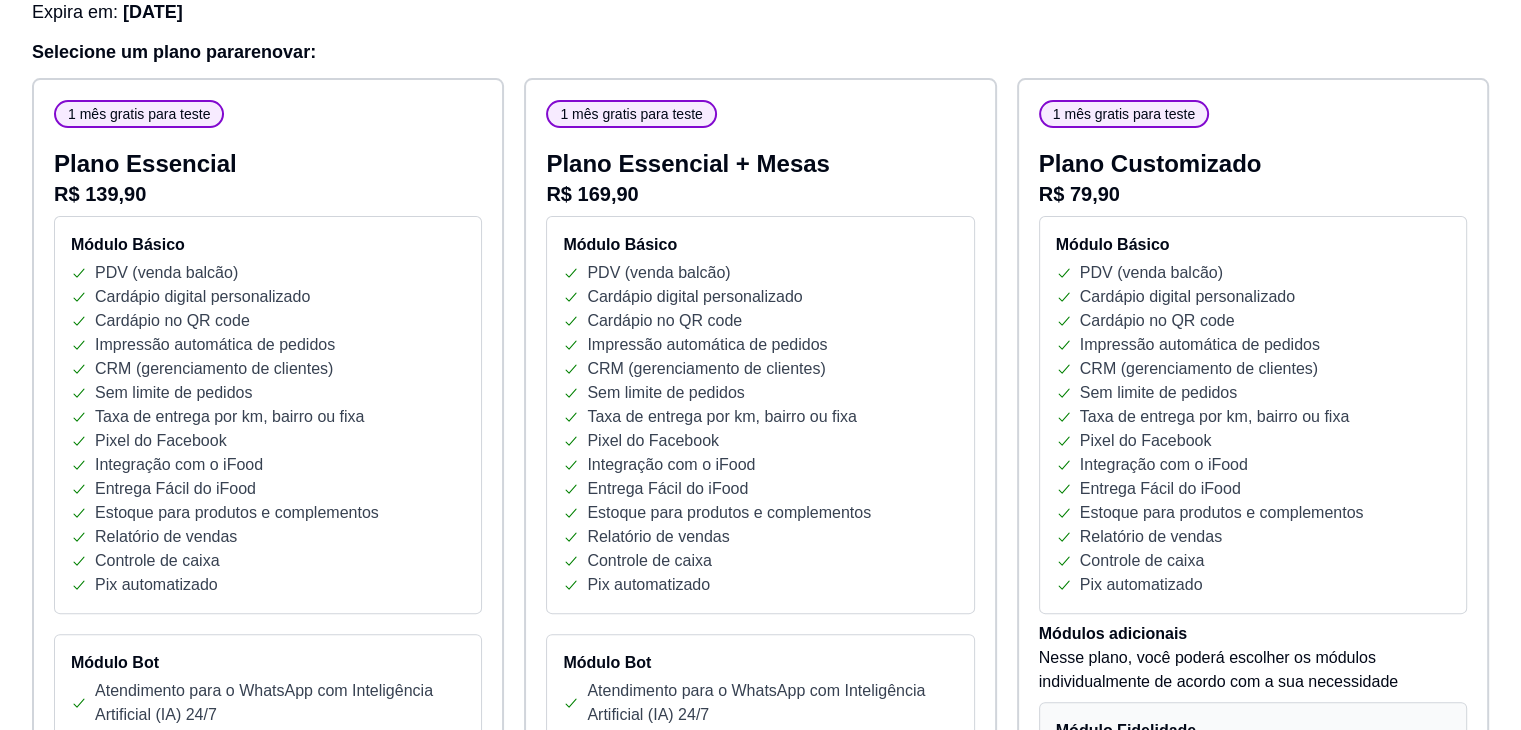 scroll, scrollTop: 396, scrollLeft: 0, axis: vertical 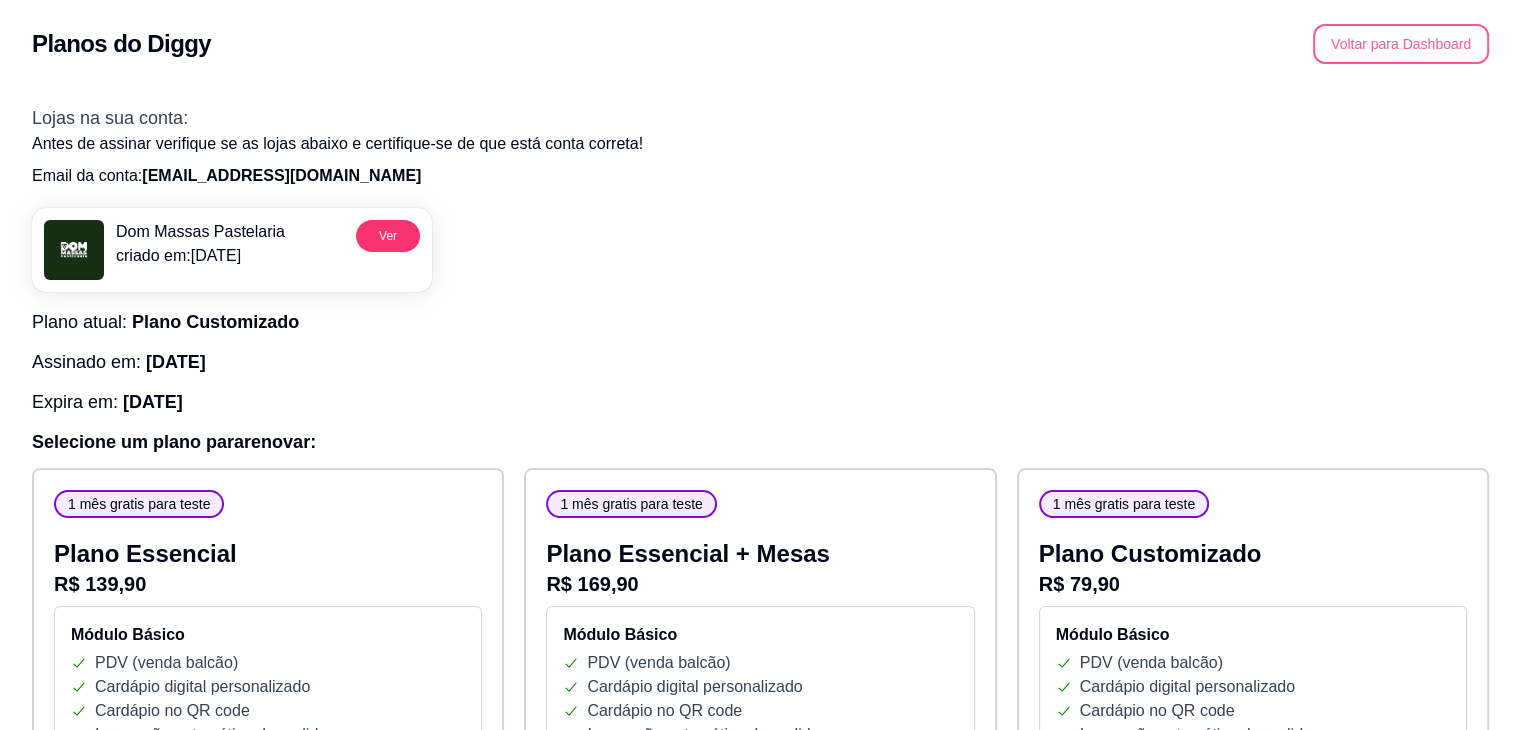 click on "Voltar para Dashboard" at bounding box center (1401, 44) 